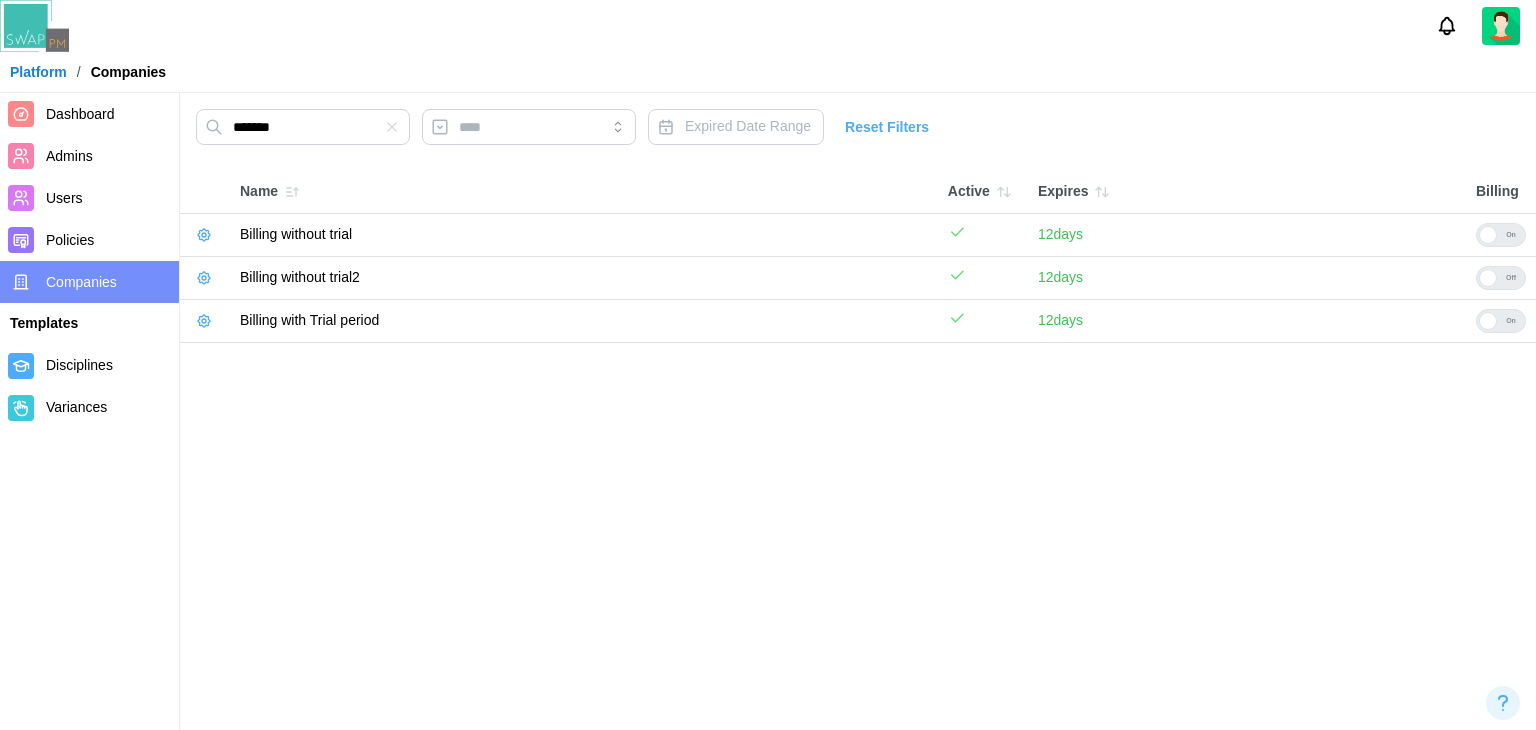 scroll, scrollTop: 0, scrollLeft: 0, axis: both 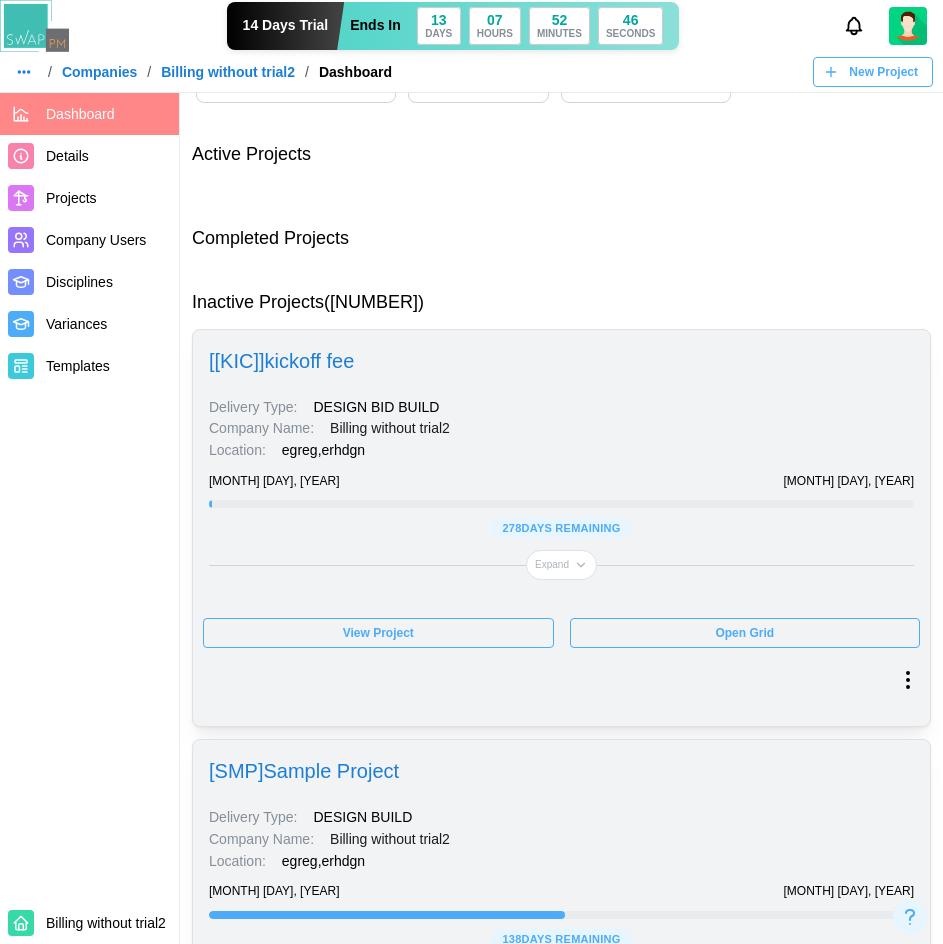 click on "View Project" at bounding box center [378, 633] 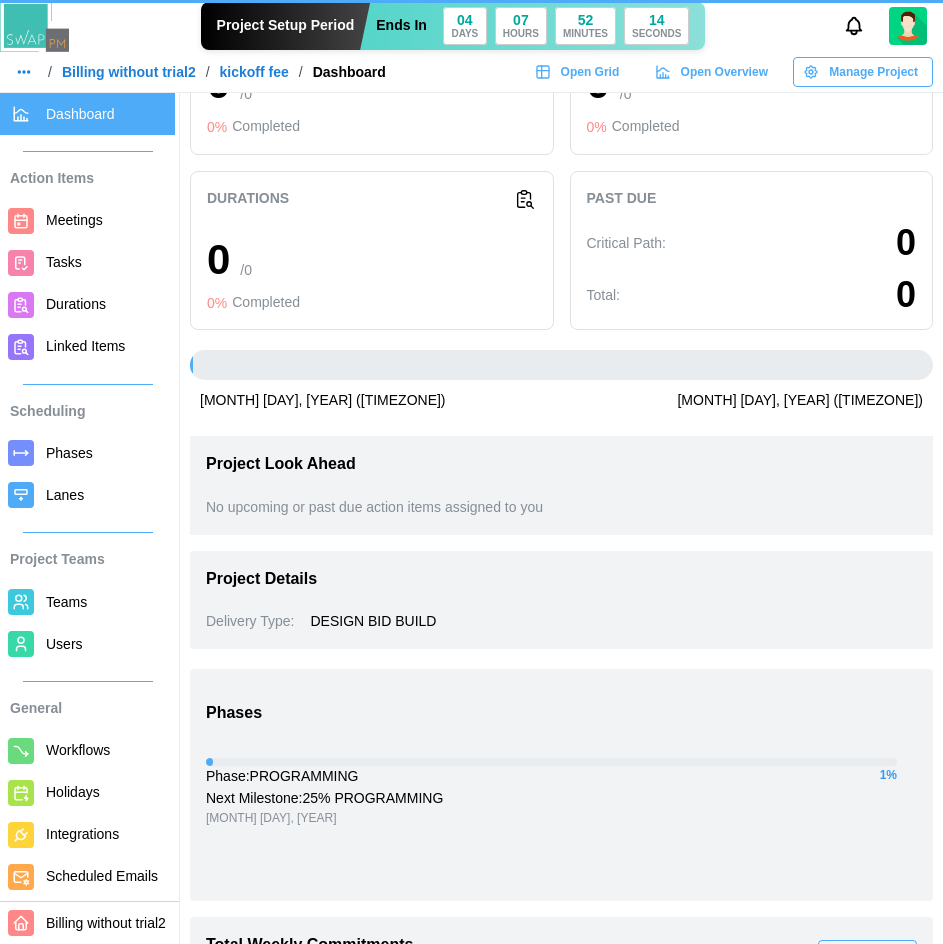 scroll, scrollTop: 0, scrollLeft: 0, axis: both 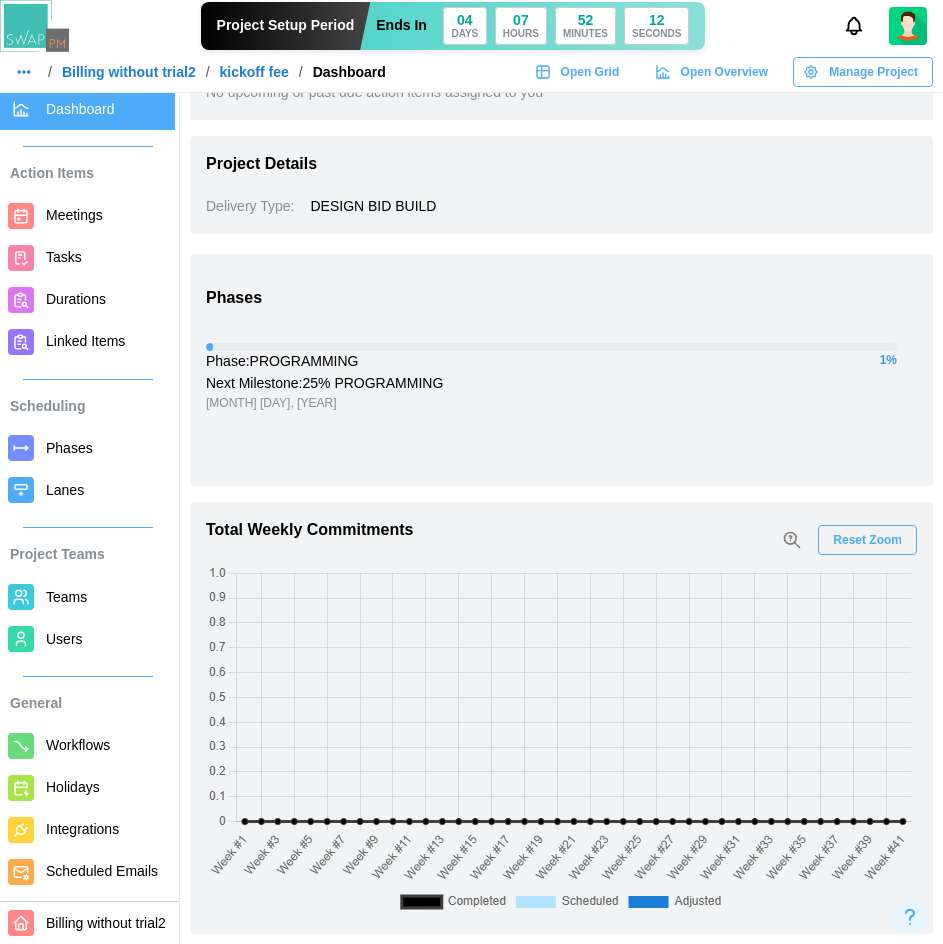 click on "Billing without trial2" at bounding box center (129, 72) 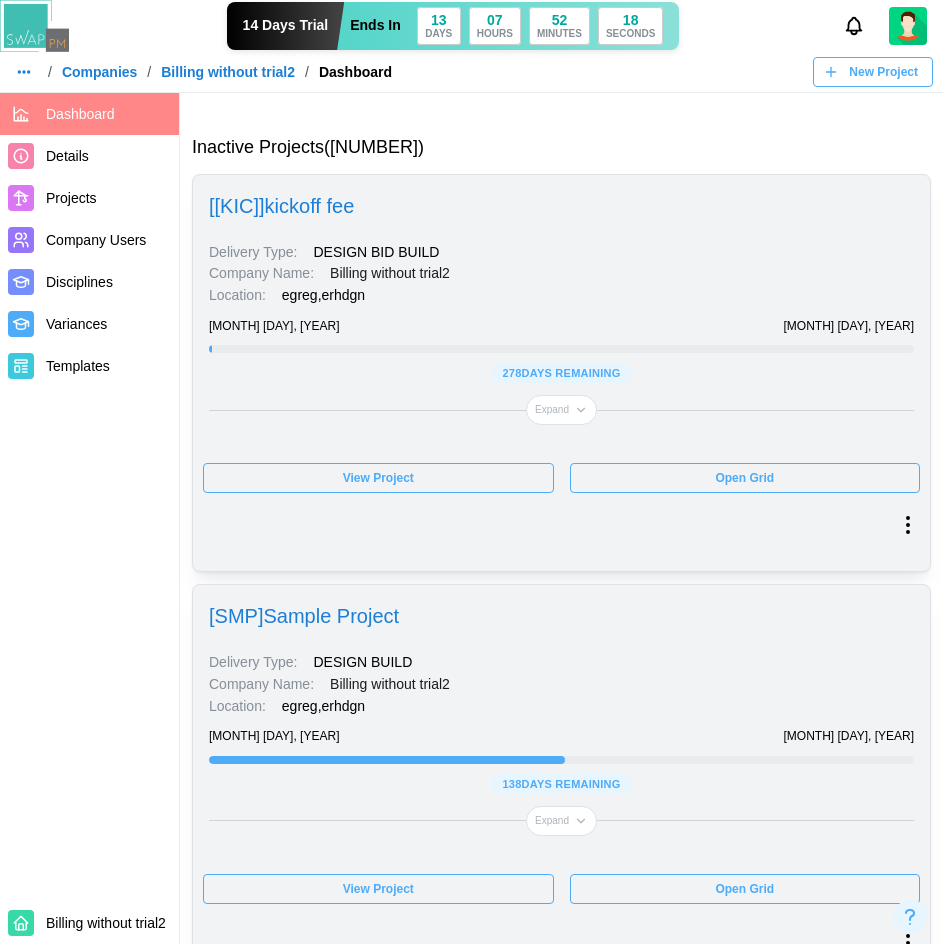 scroll, scrollTop: 200, scrollLeft: 0, axis: vertical 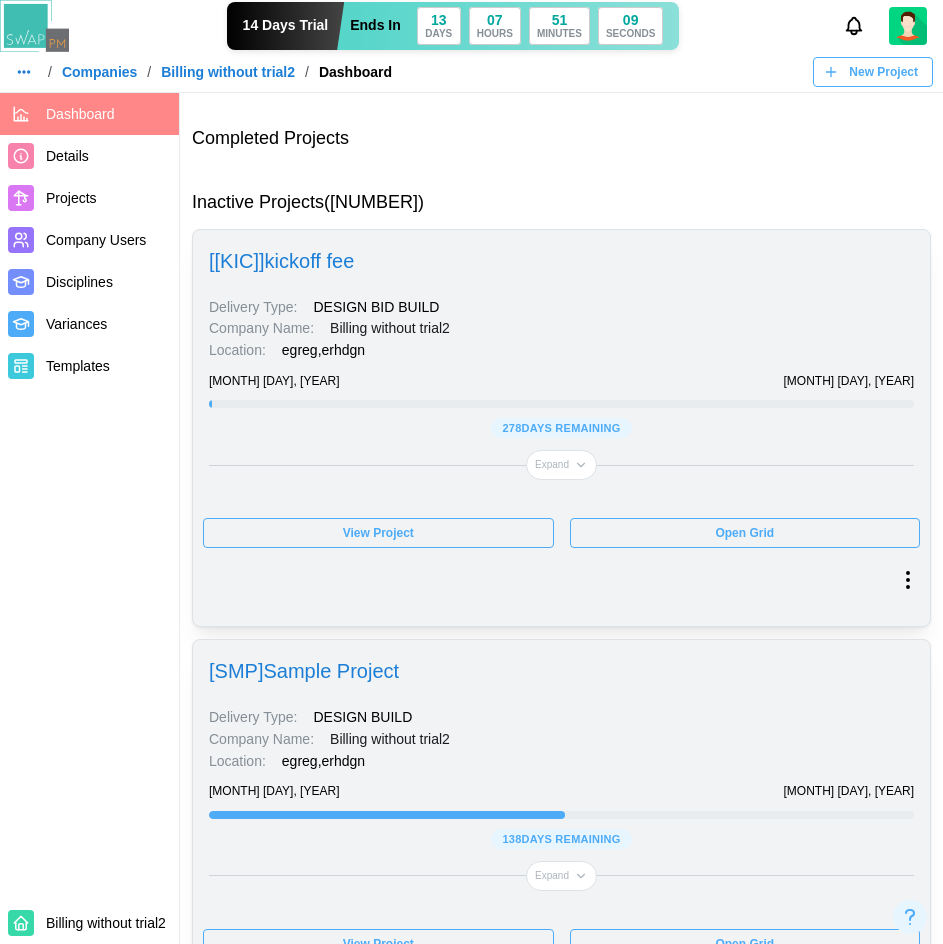 drag, startPoint x: 33, startPoint y: 66, endPoint x: 237, endPoint y: 11, distance: 211.28416 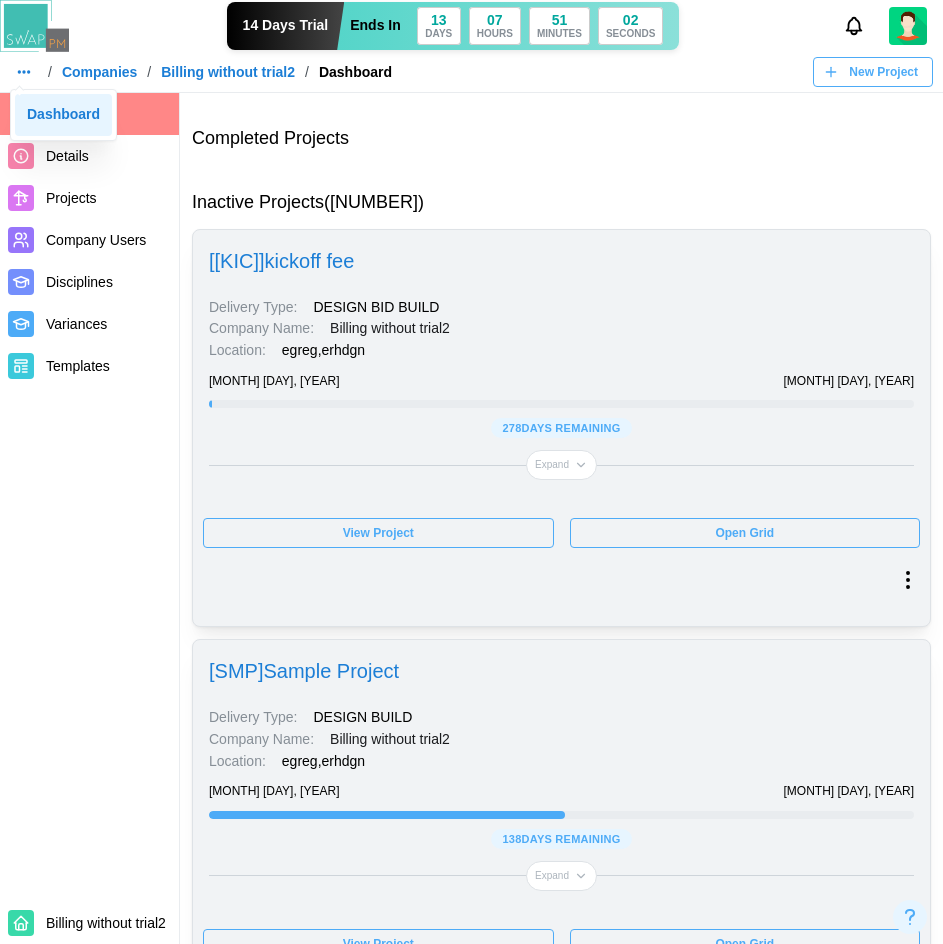 click on "Dashboard" at bounding box center (63, 115) 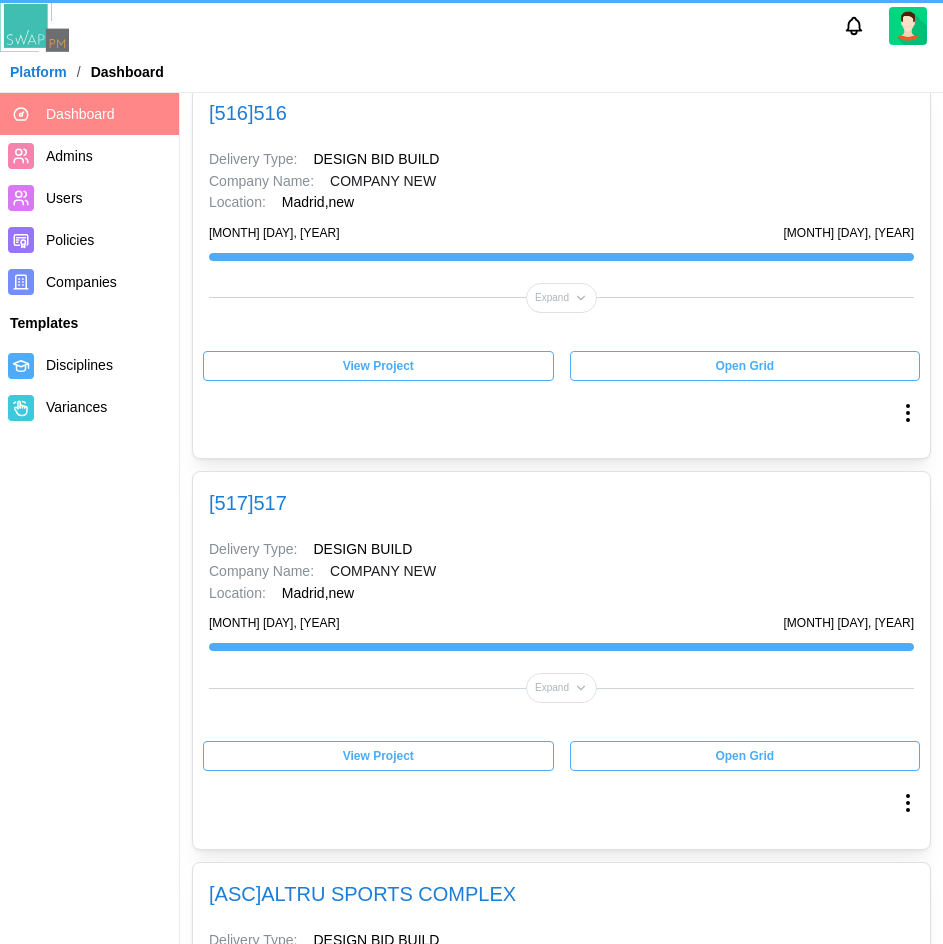 click on "Companies" at bounding box center (81, 282) 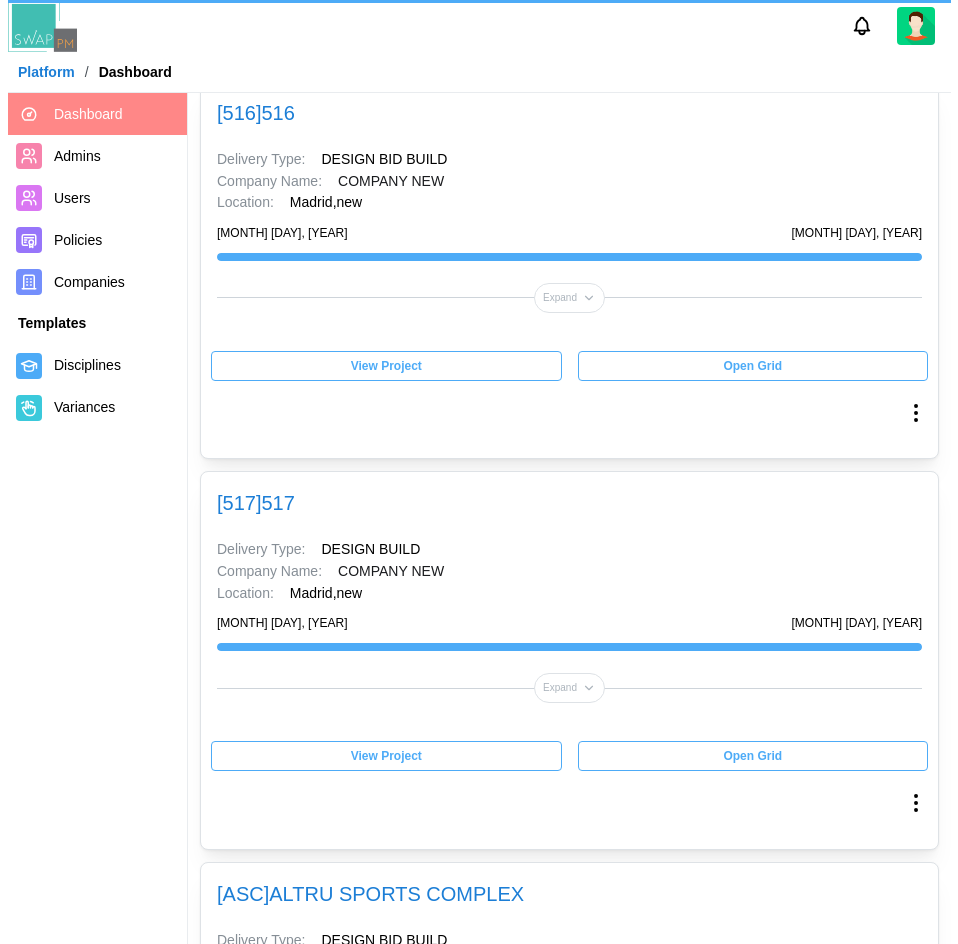 scroll, scrollTop: 0, scrollLeft: 0, axis: both 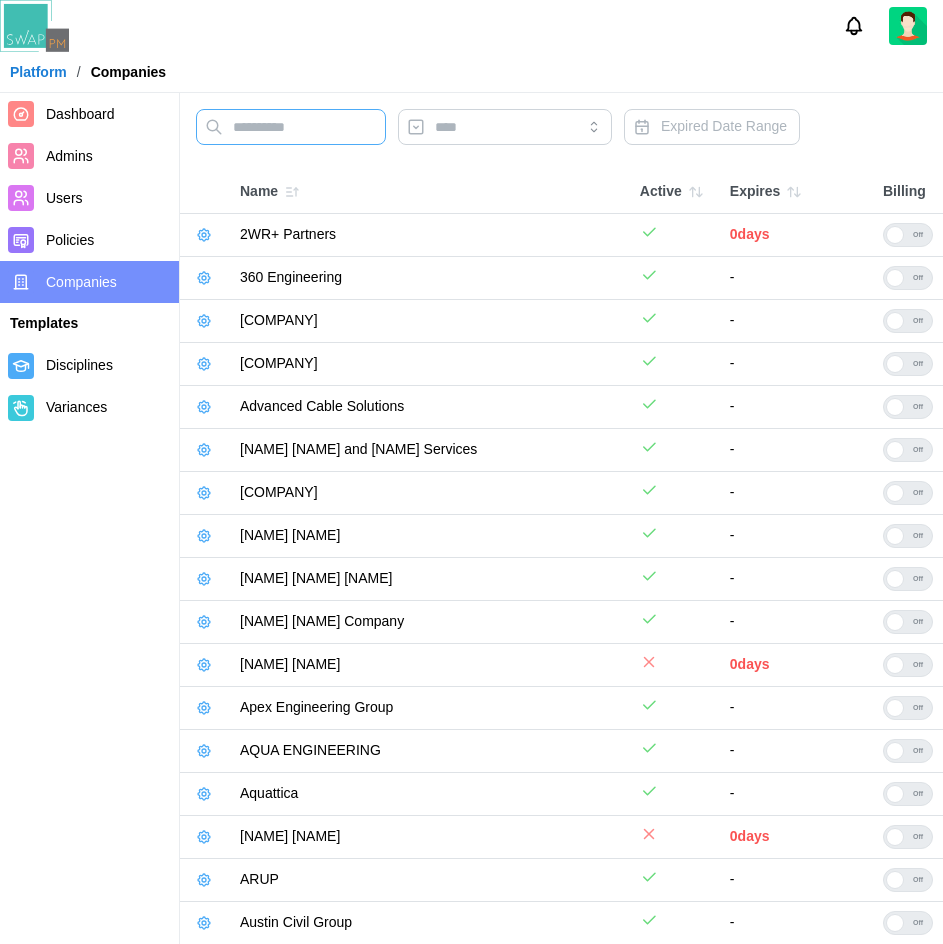 click at bounding box center [291, 127] 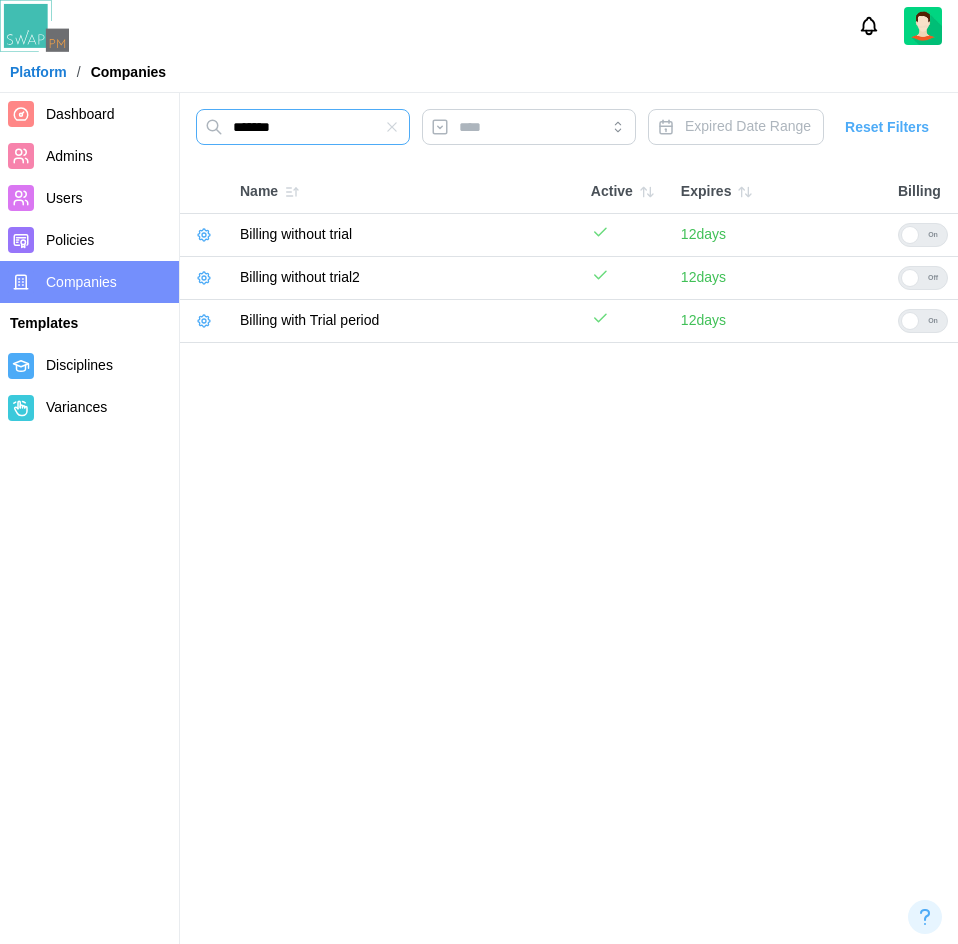 type on "*******" 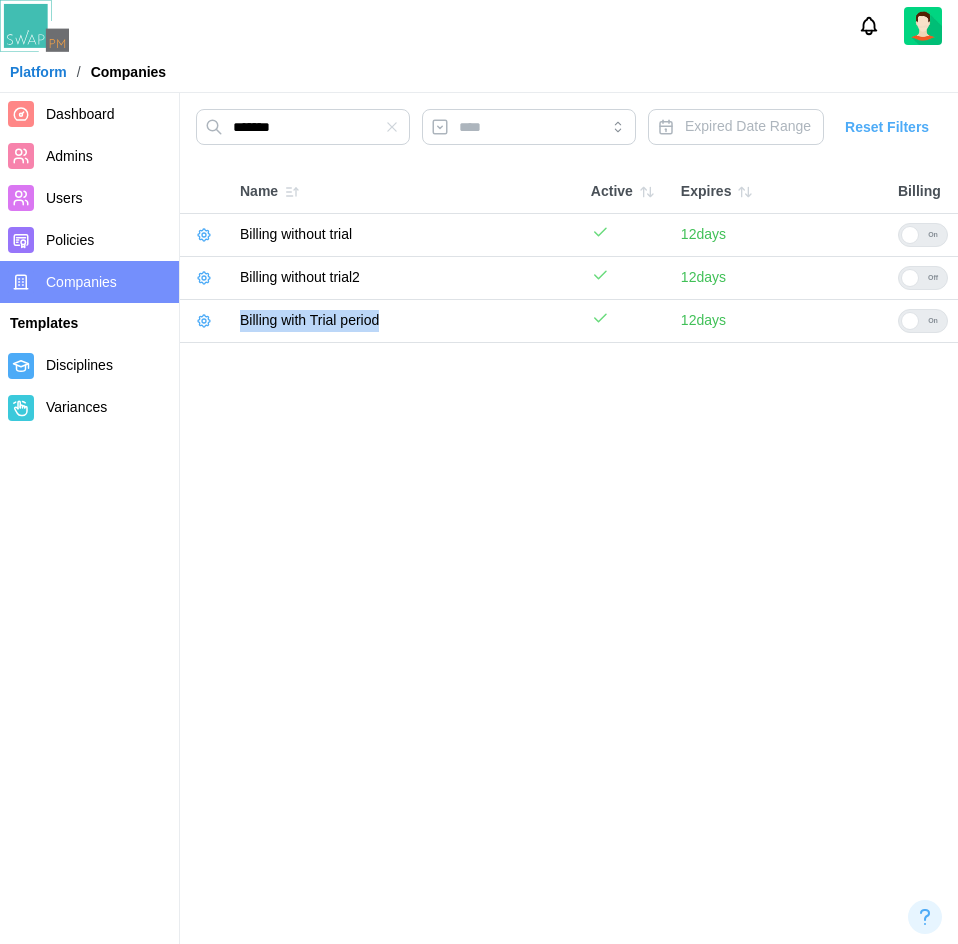 drag, startPoint x: 390, startPoint y: 367, endPoint x: 242, endPoint y: 367, distance: 148 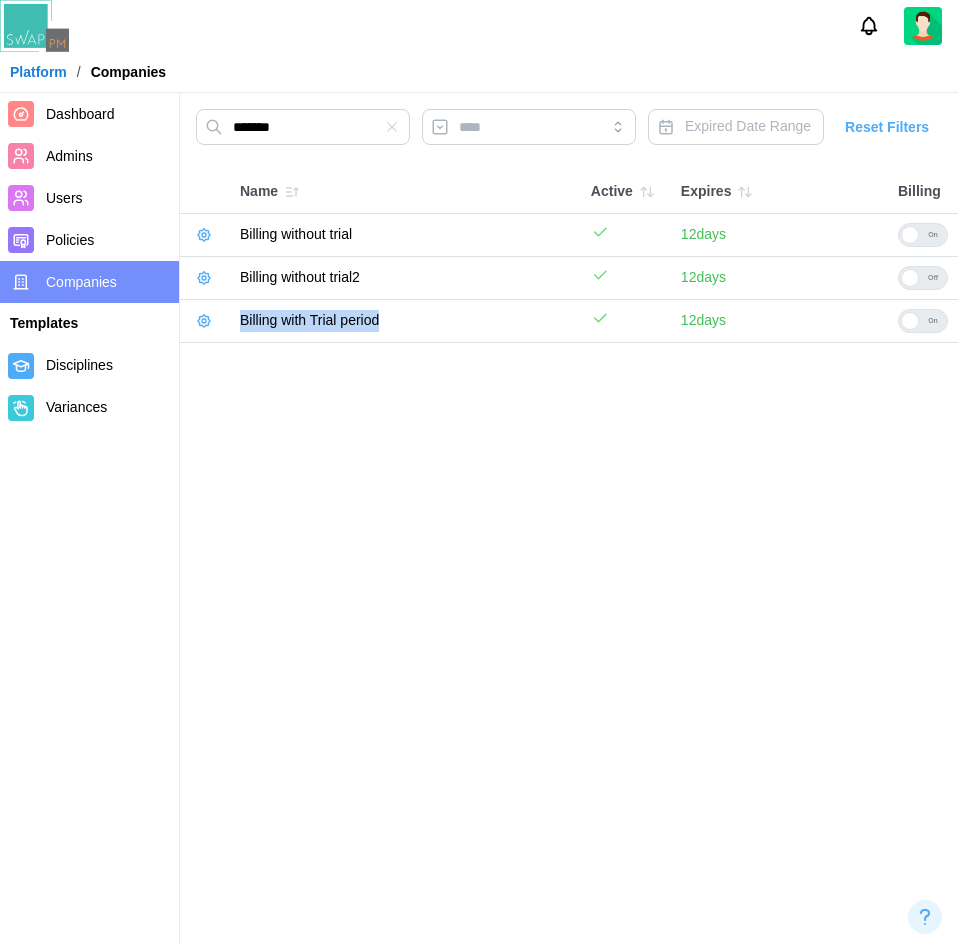 click on "Billing with Trial period" at bounding box center [405, 321] 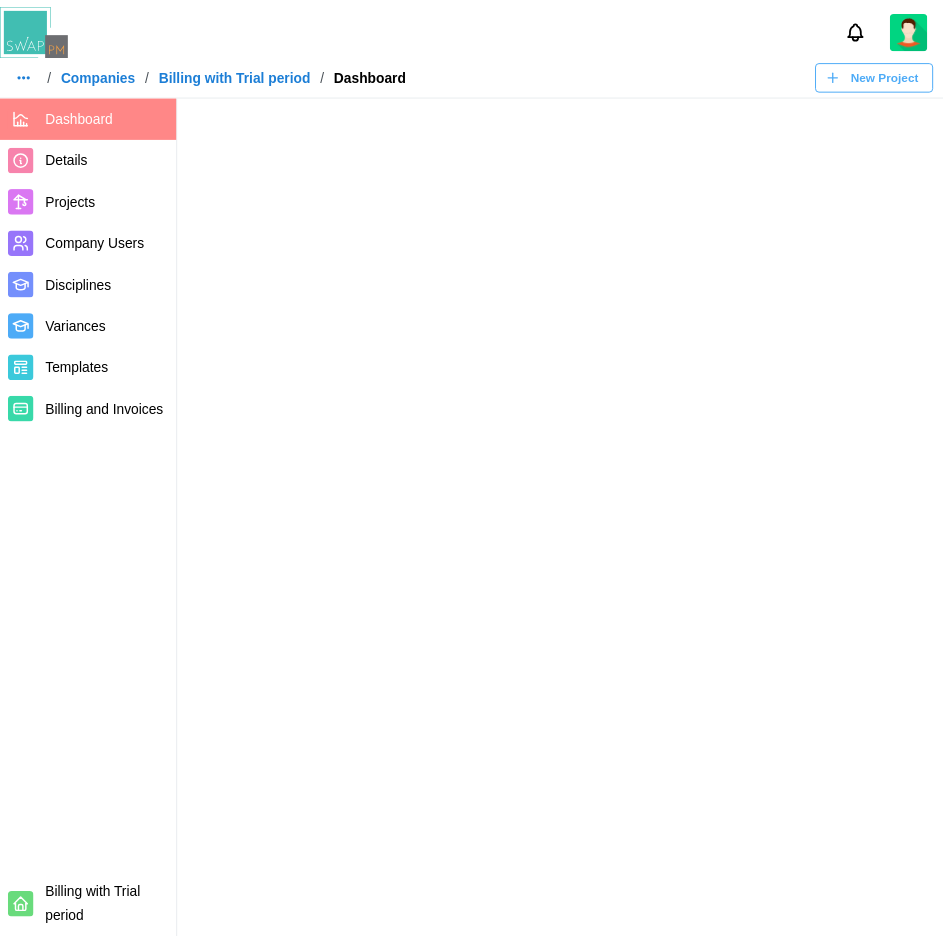 scroll, scrollTop: 0, scrollLeft: 0, axis: both 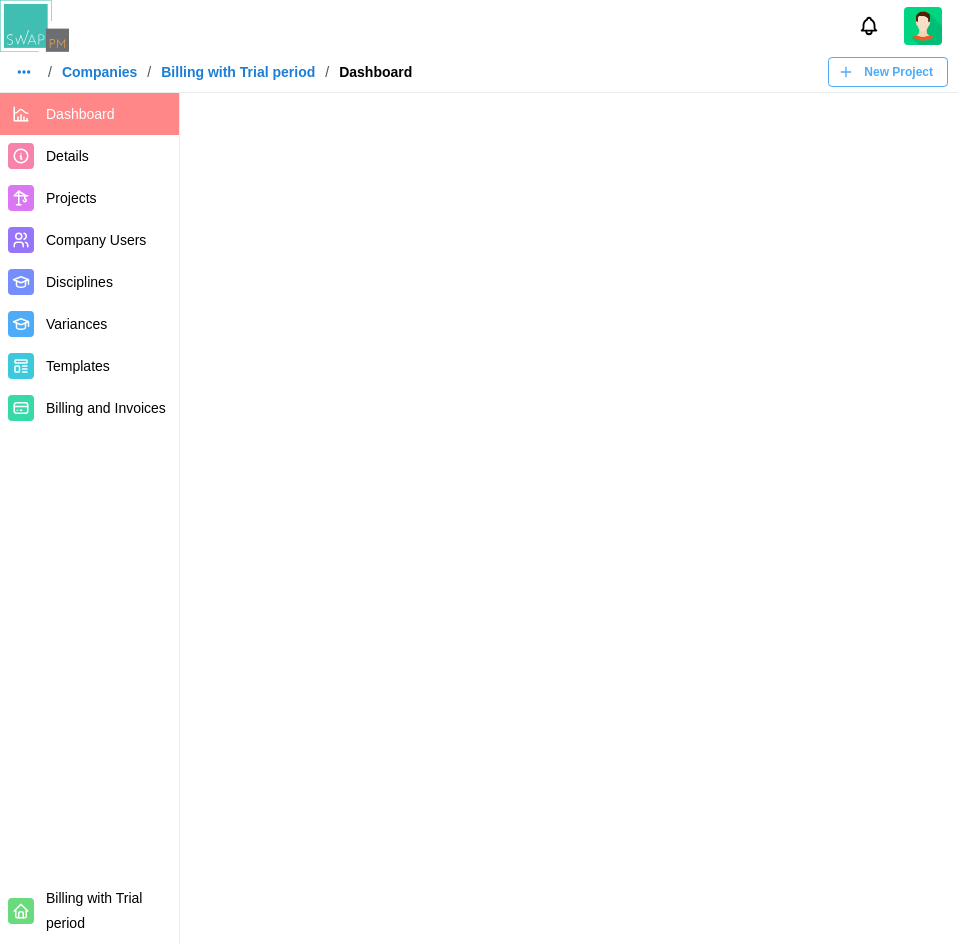 click on "Details" at bounding box center (67, 156) 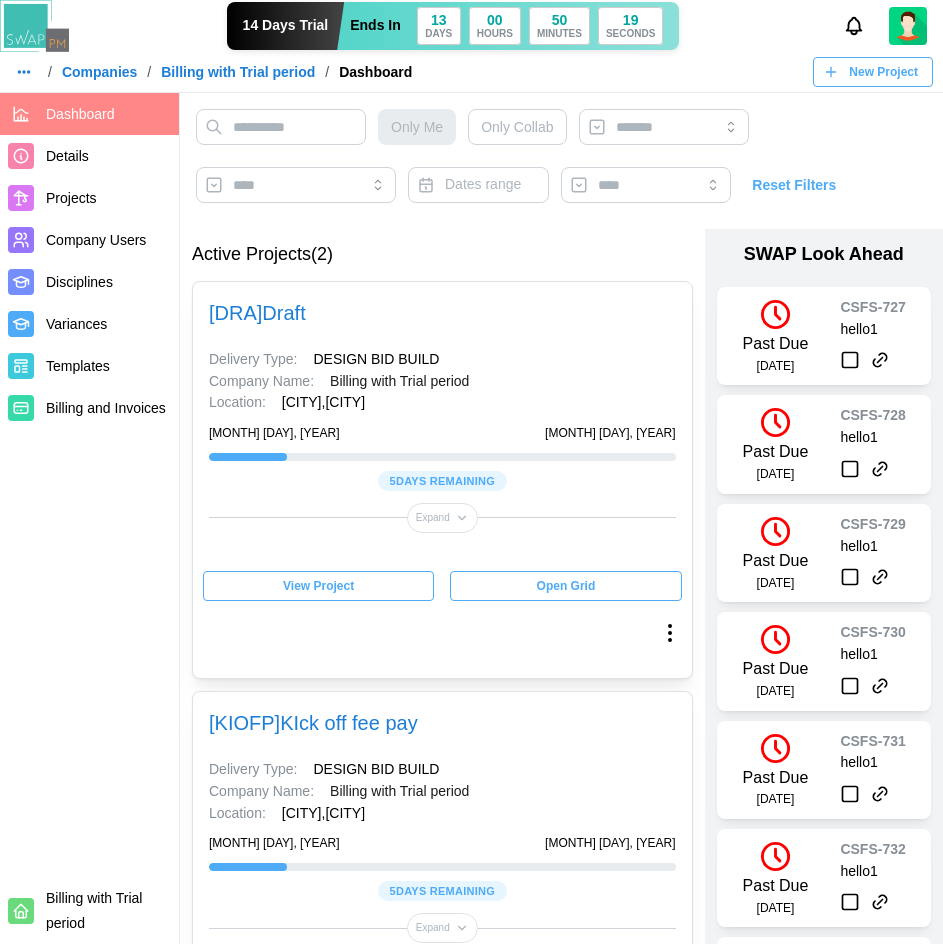 click on "Projects" at bounding box center (71, 198) 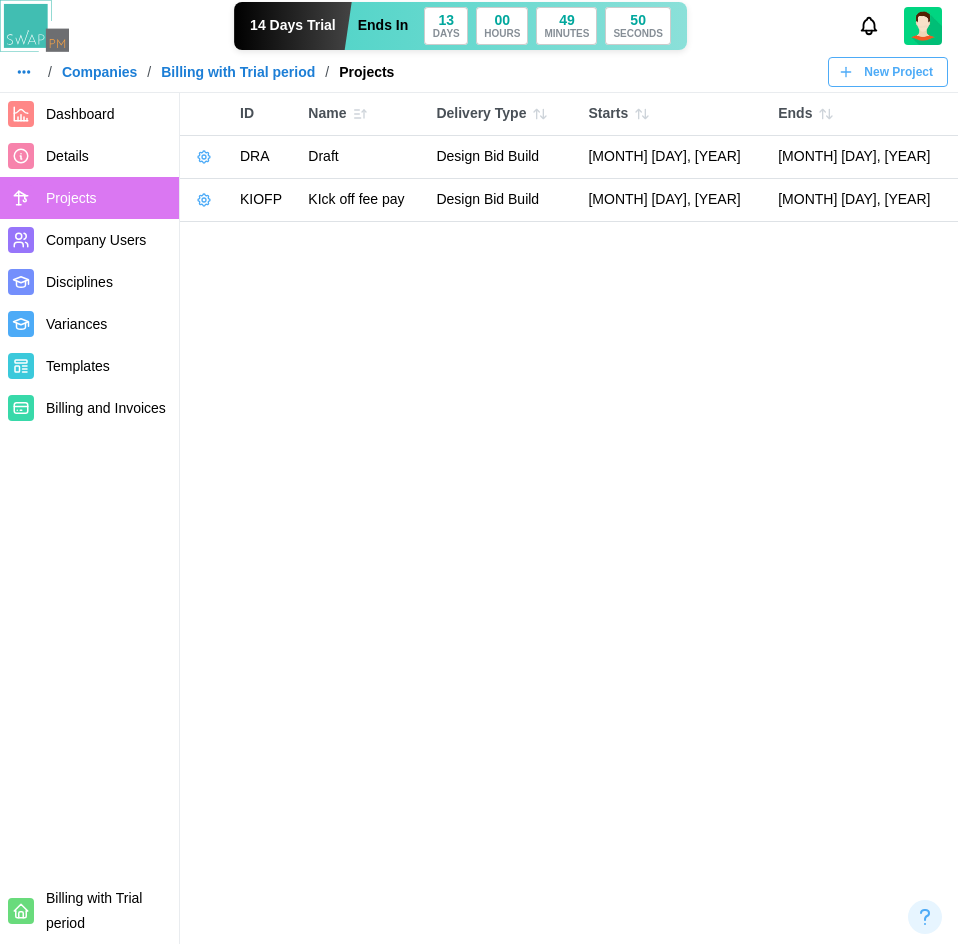 click on "Company Users" at bounding box center (96, 240) 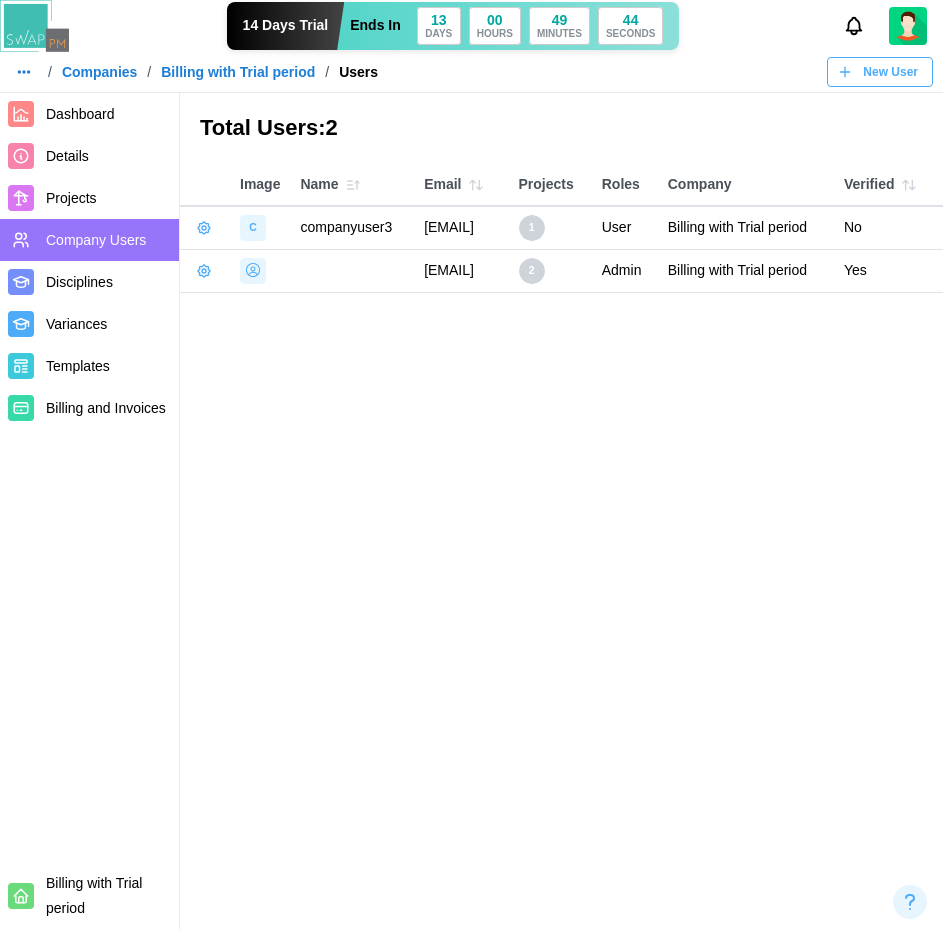 drag, startPoint x: 736, startPoint y: 332, endPoint x: 410, endPoint y: 326, distance: 326.0552 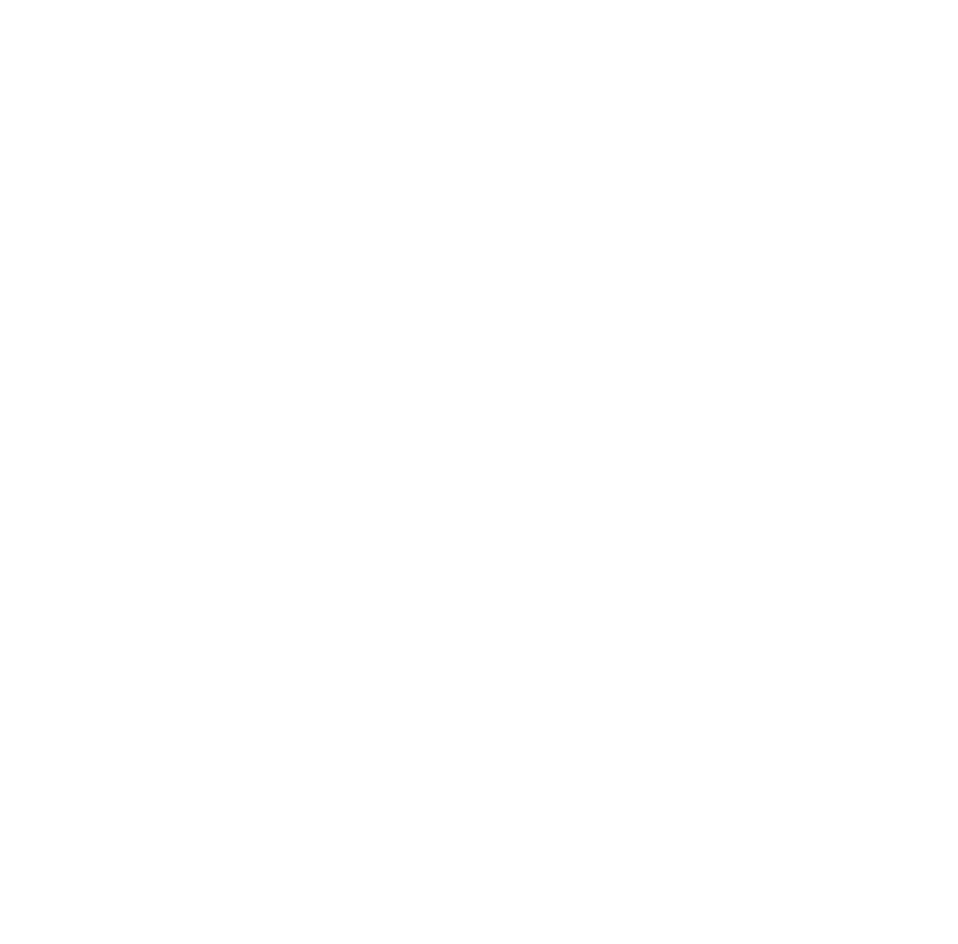 scroll, scrollTop: 0, scrollLeft: 0, axis: both 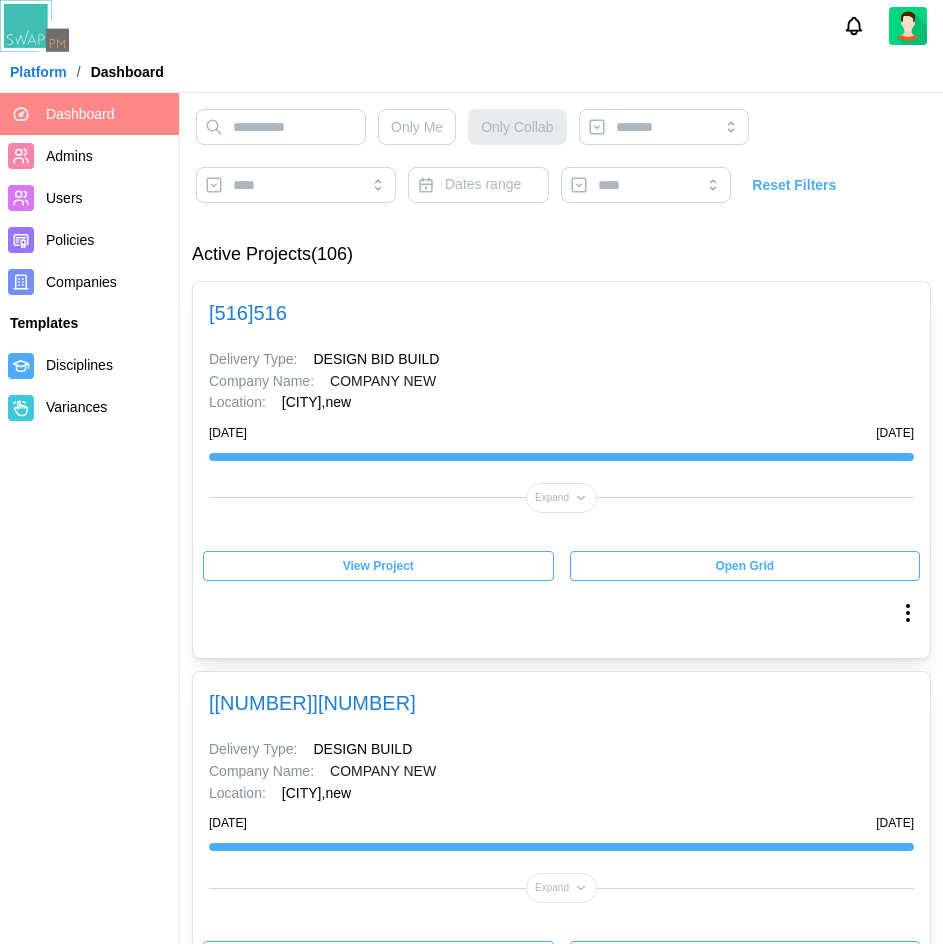 drag, startPoint x: 101, startPoint y: 287, endPoint x: 203, endPoint y: 217, distance: 123.709335 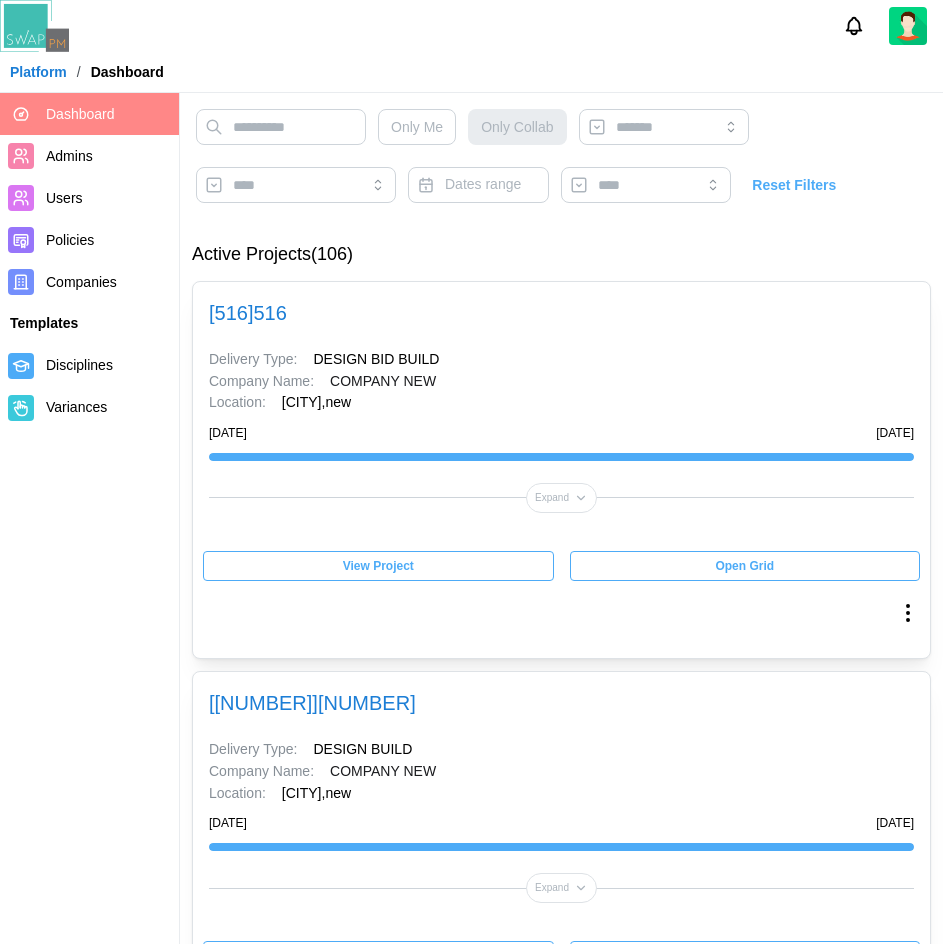 click on "Companies" at bounding box center (81, 282) 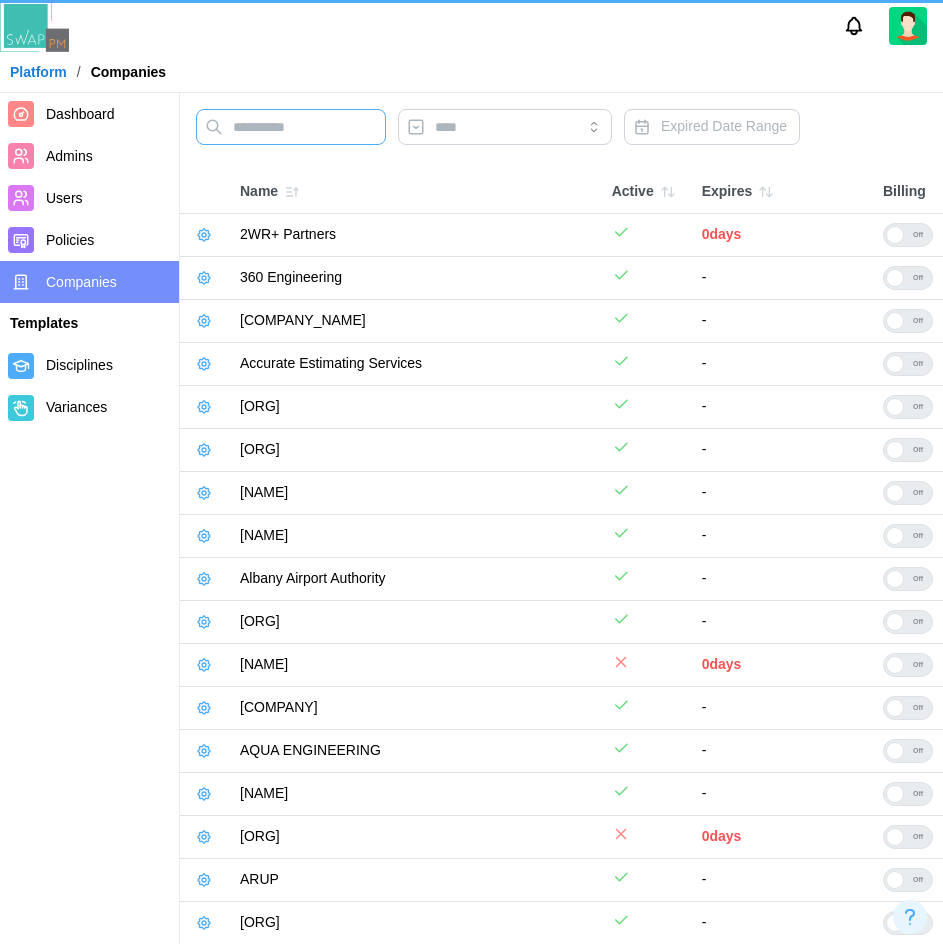 click at bounding box center (291, 127) 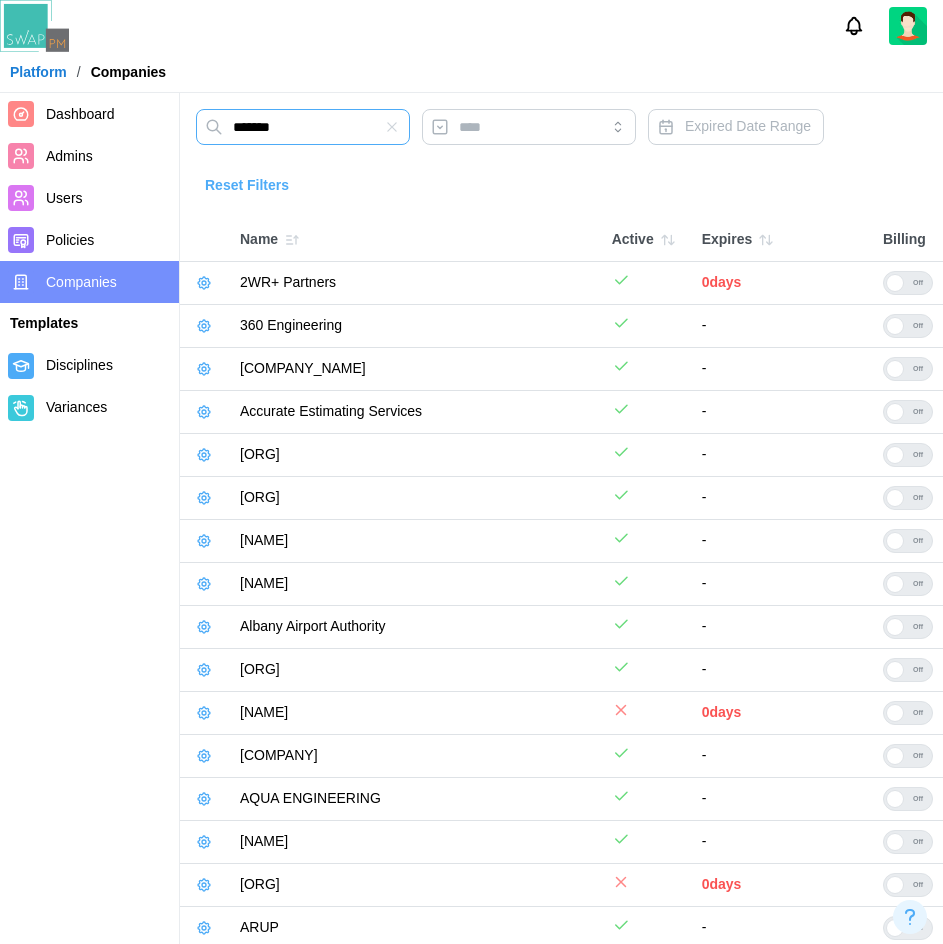 type on "*******" 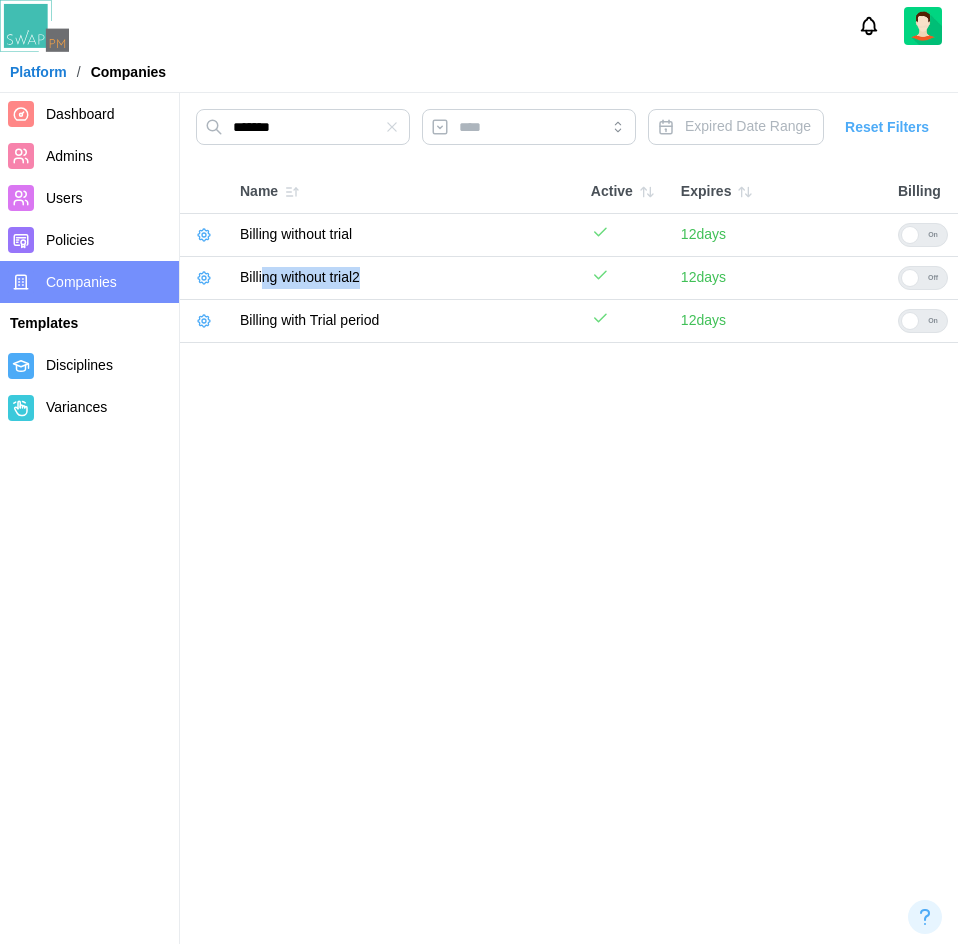 drag, startPoint x: 370, startPoint y: 323, endPoint x: 264, endPoint y: 331, distance: 106.30146 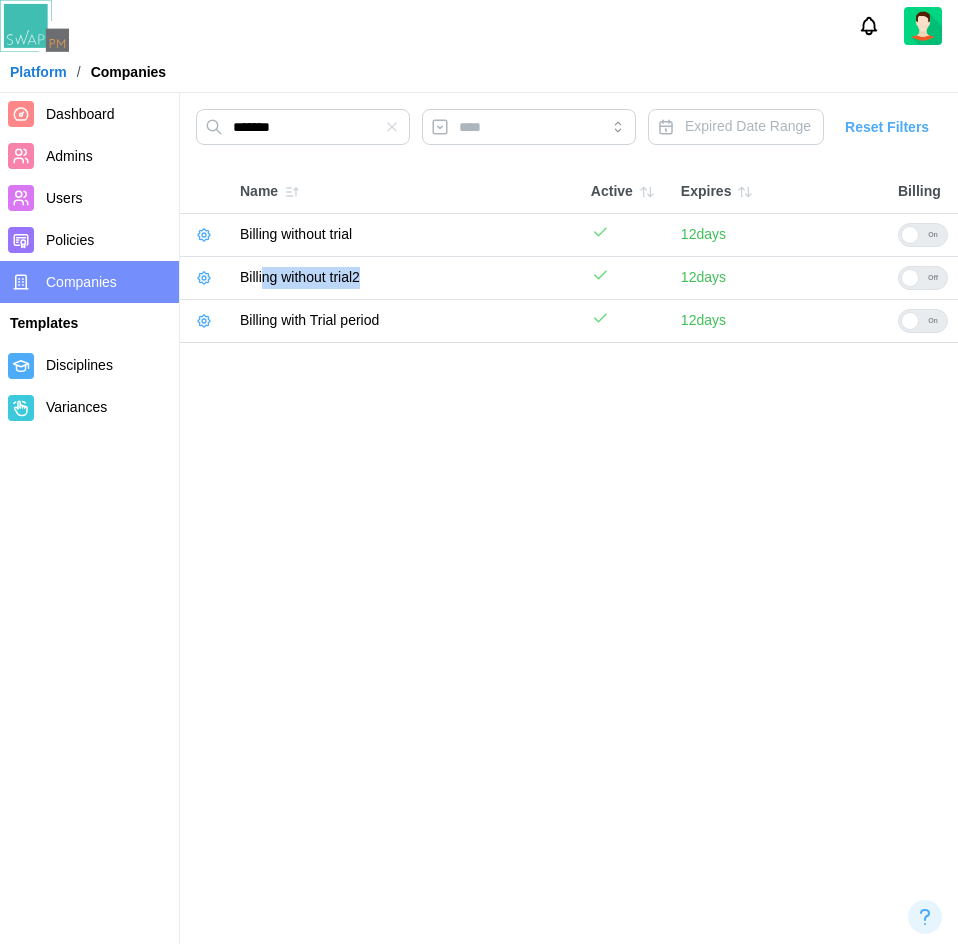 click on "Billing without trial2" at bounding box center [405, 278] 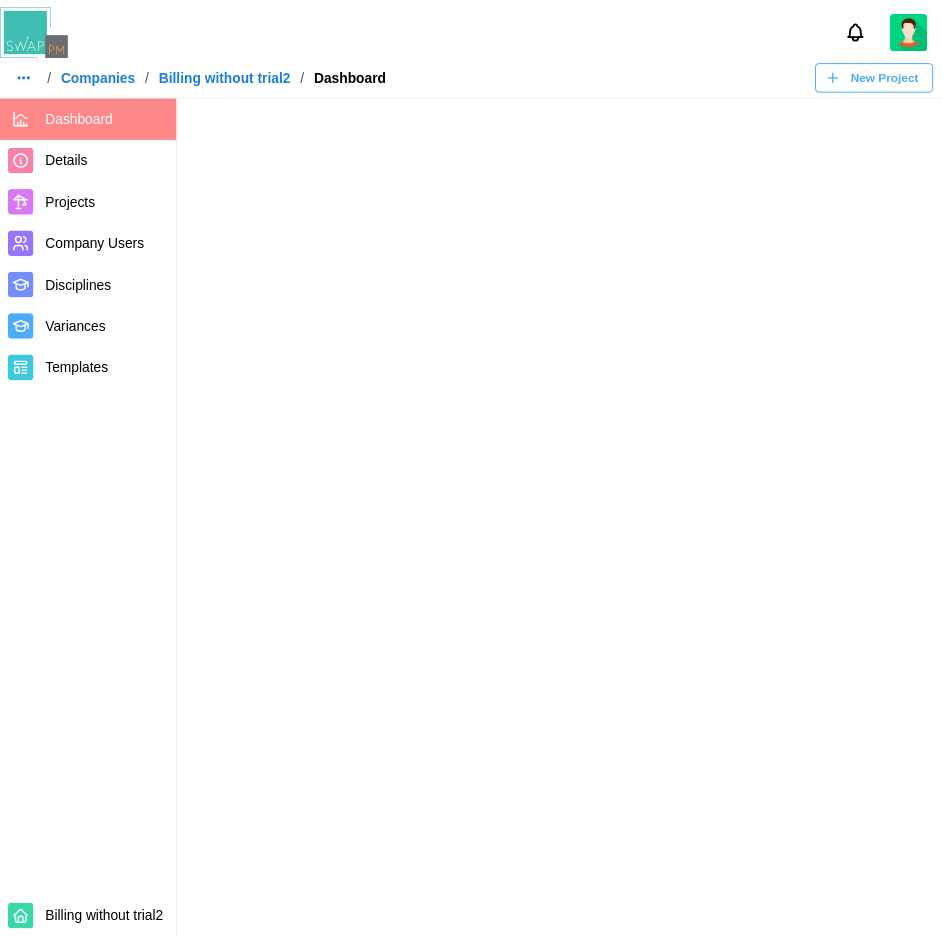 scroll, scrollTop: 0, scrollLeft: 0, axis: both 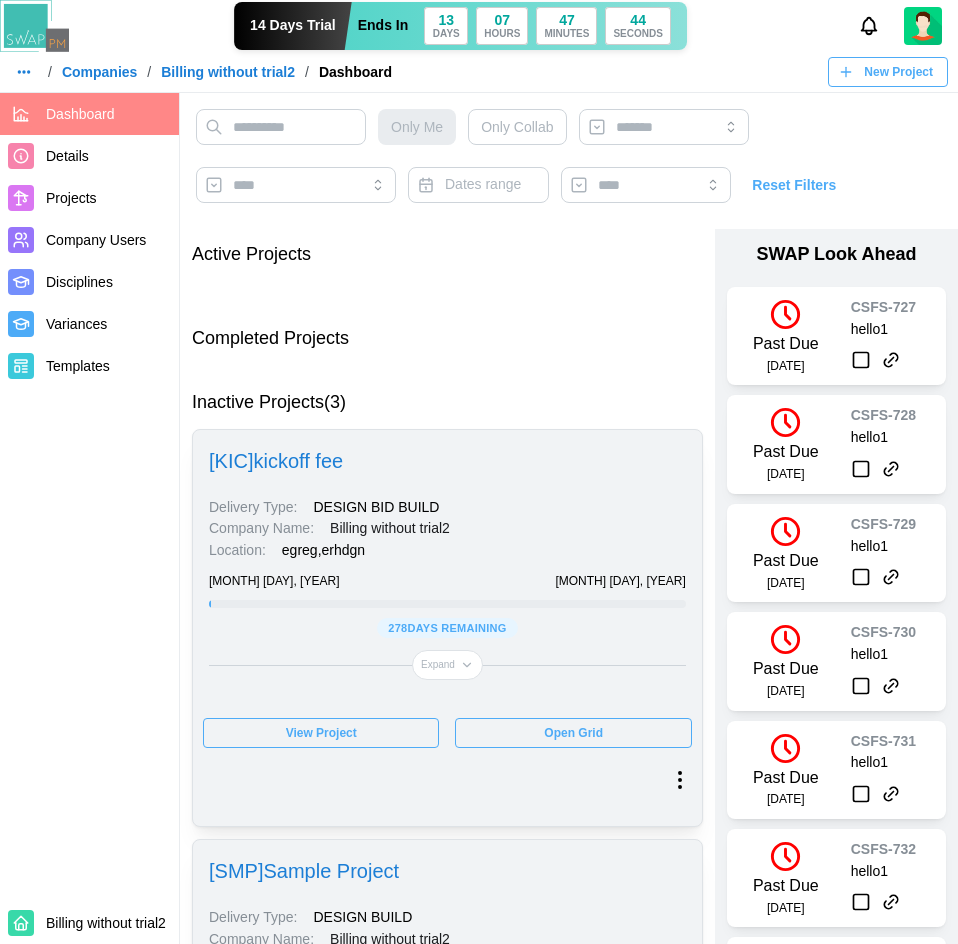 click on "Details" at bounding box center (67, 156) 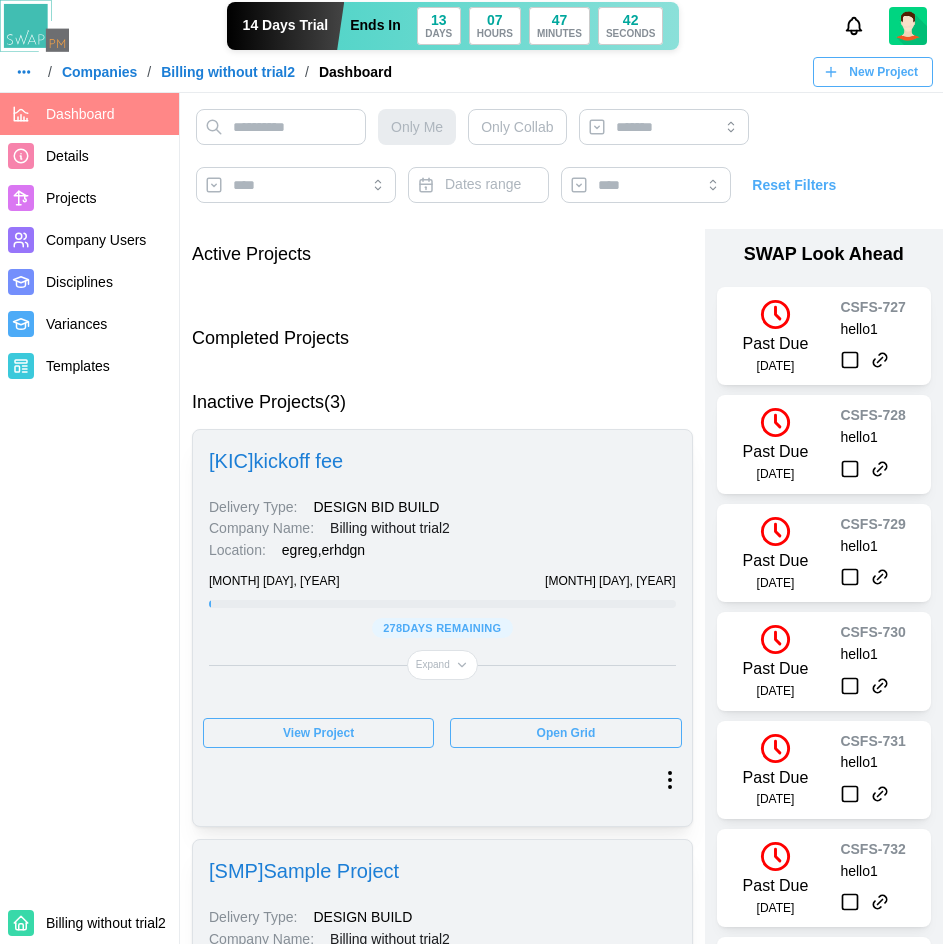 click on "Company Users" at bounding box center [96, 240] 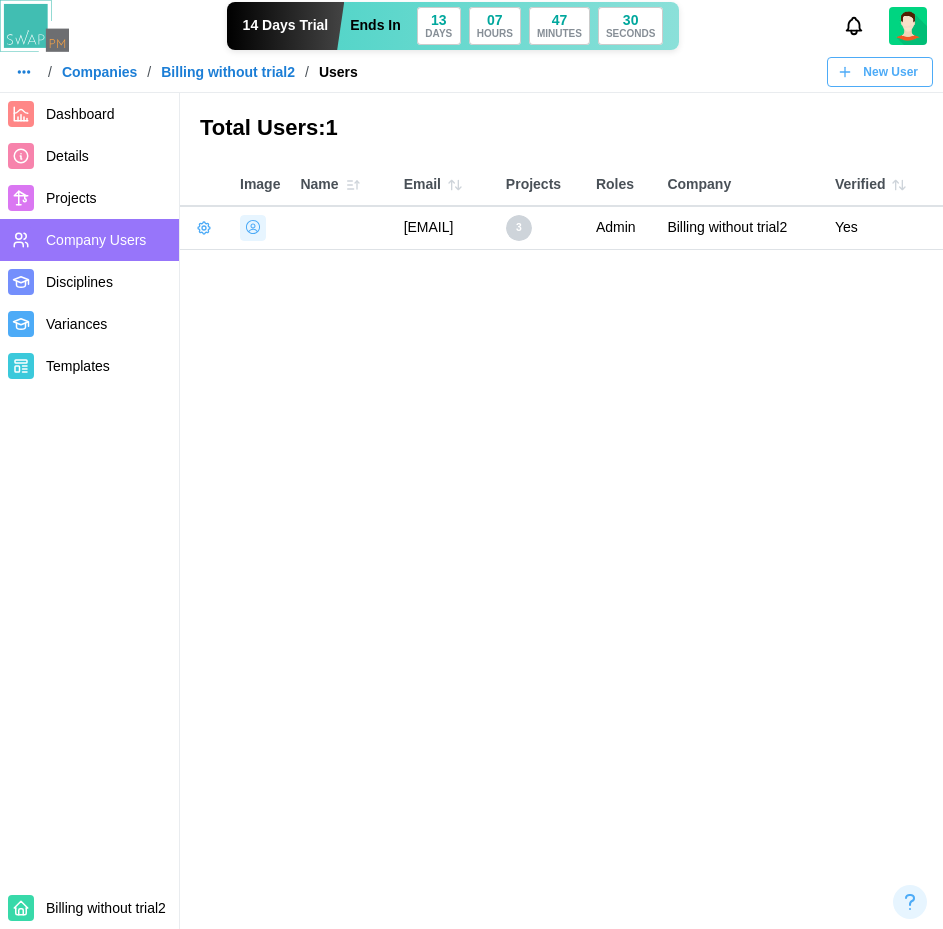 drag, startPoint x: 718, startPoint y: 252, endPoint x: 390, endPoint y: 252, distance: 328 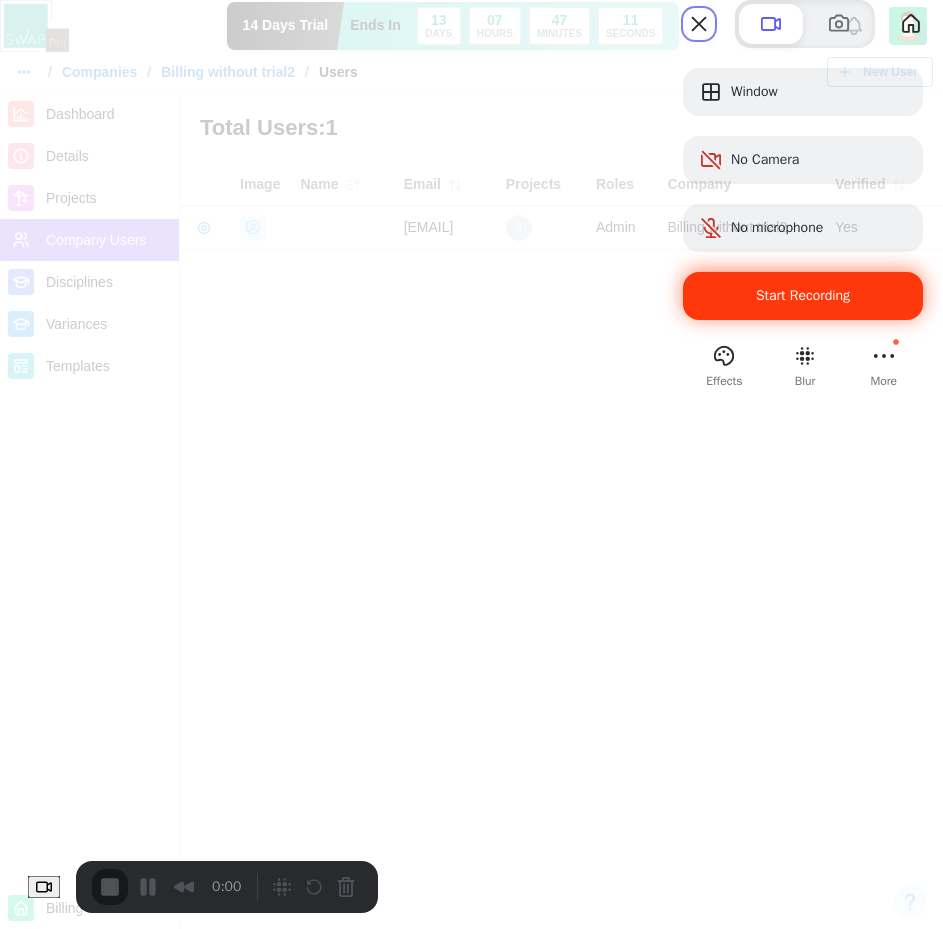 click on "Start Recording" at bounding box center [803, 296] 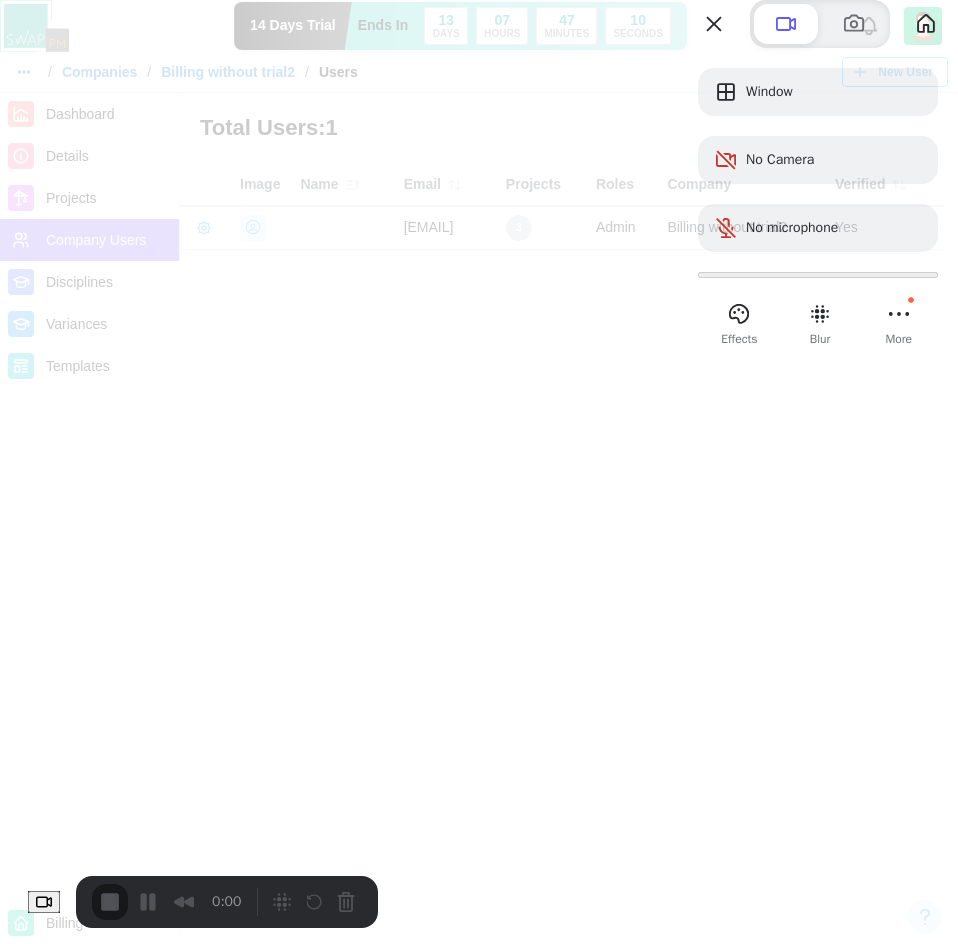 click on "Yes, proceed" at bounding box center [146, 2078] 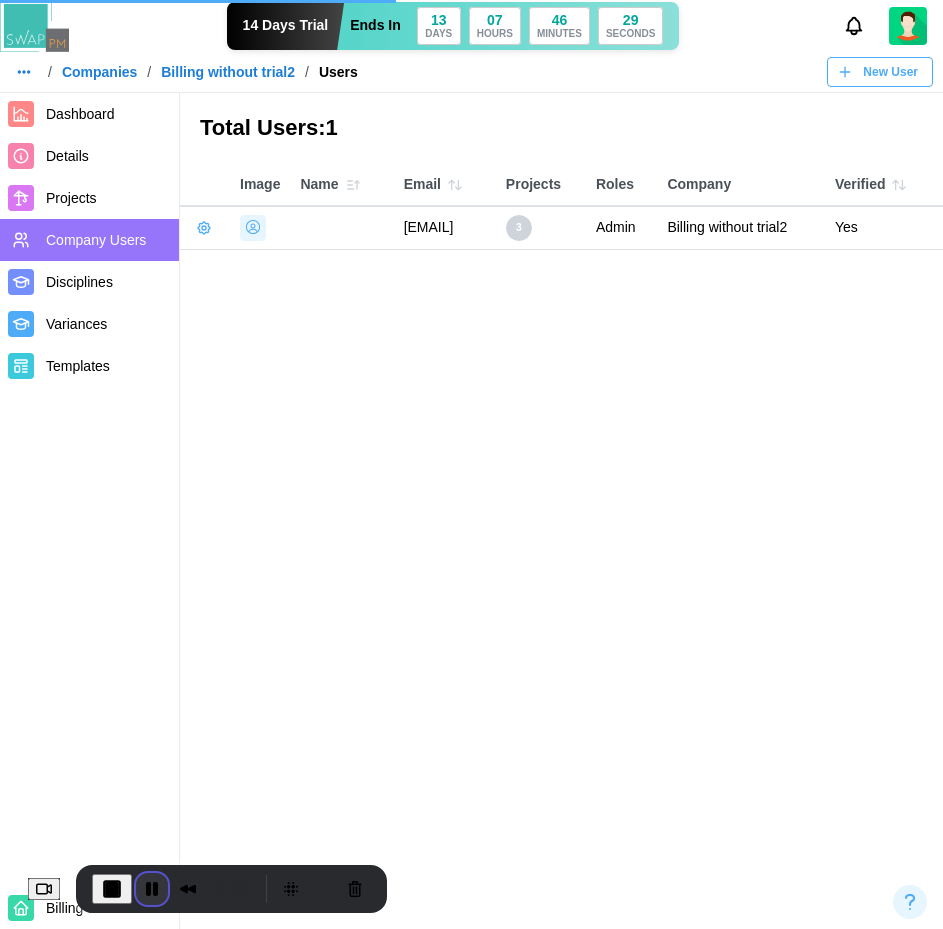 click at bounding box center [152, 889] 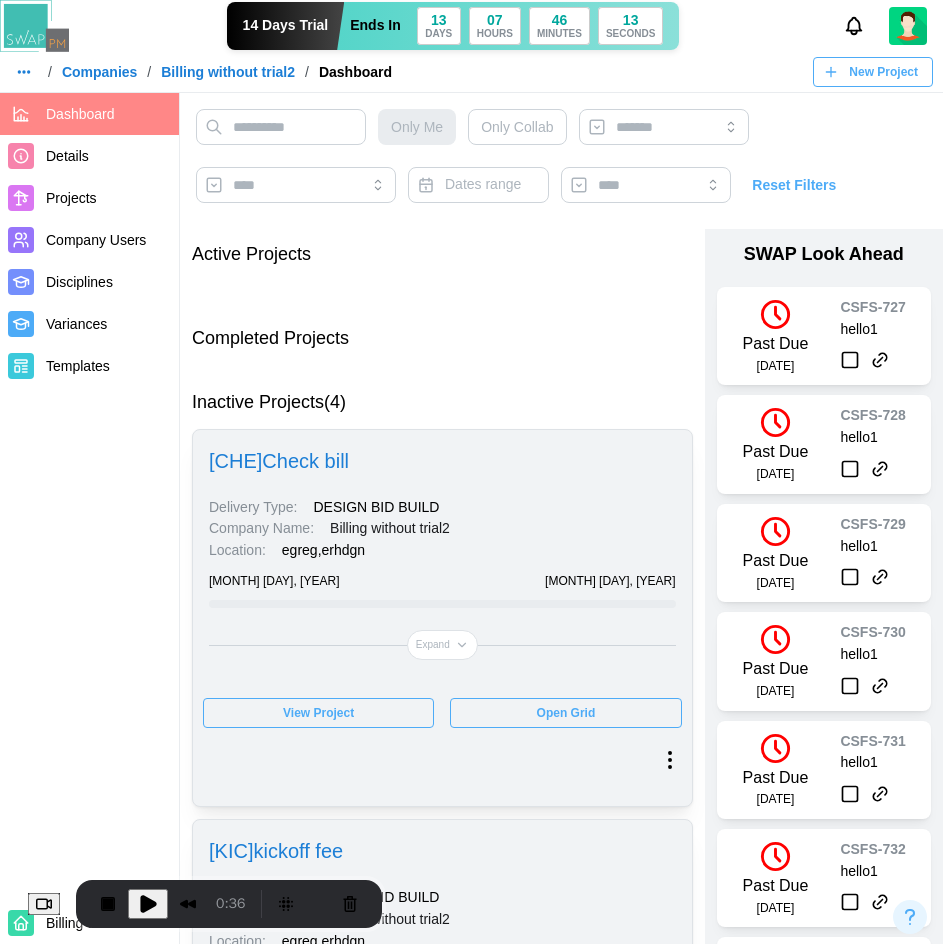click 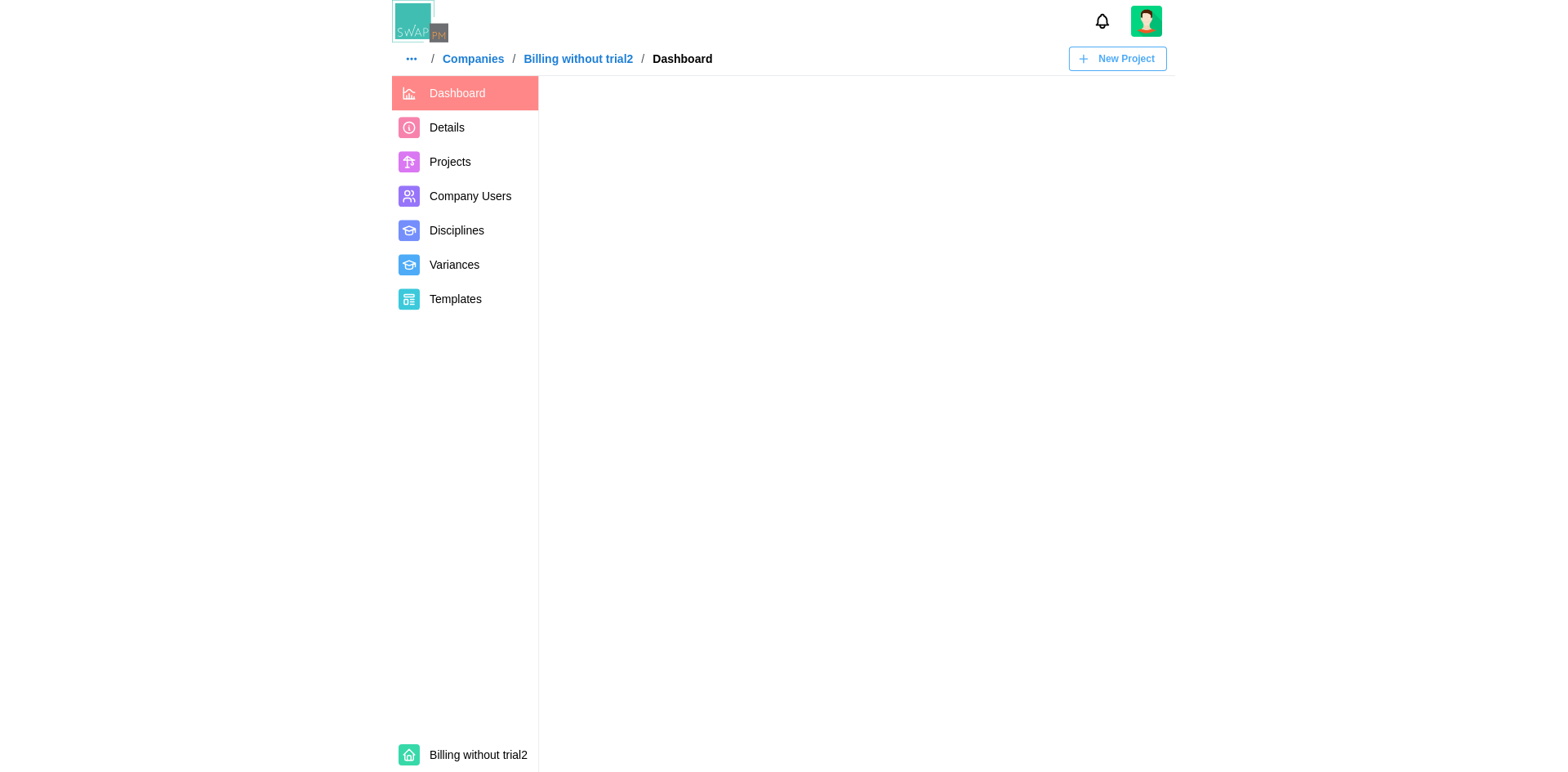 scroll, scrollTop: 0, scrollLeft: 0, axis: both 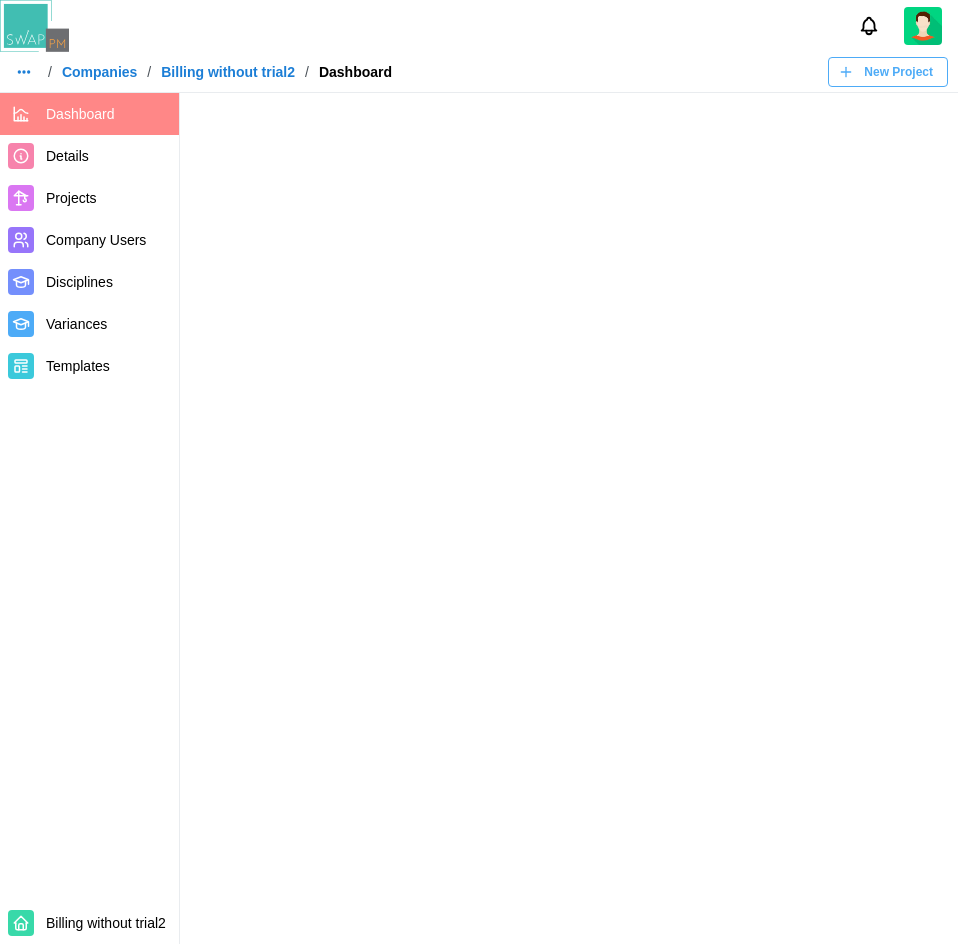 click at bounding box center [24, 72] 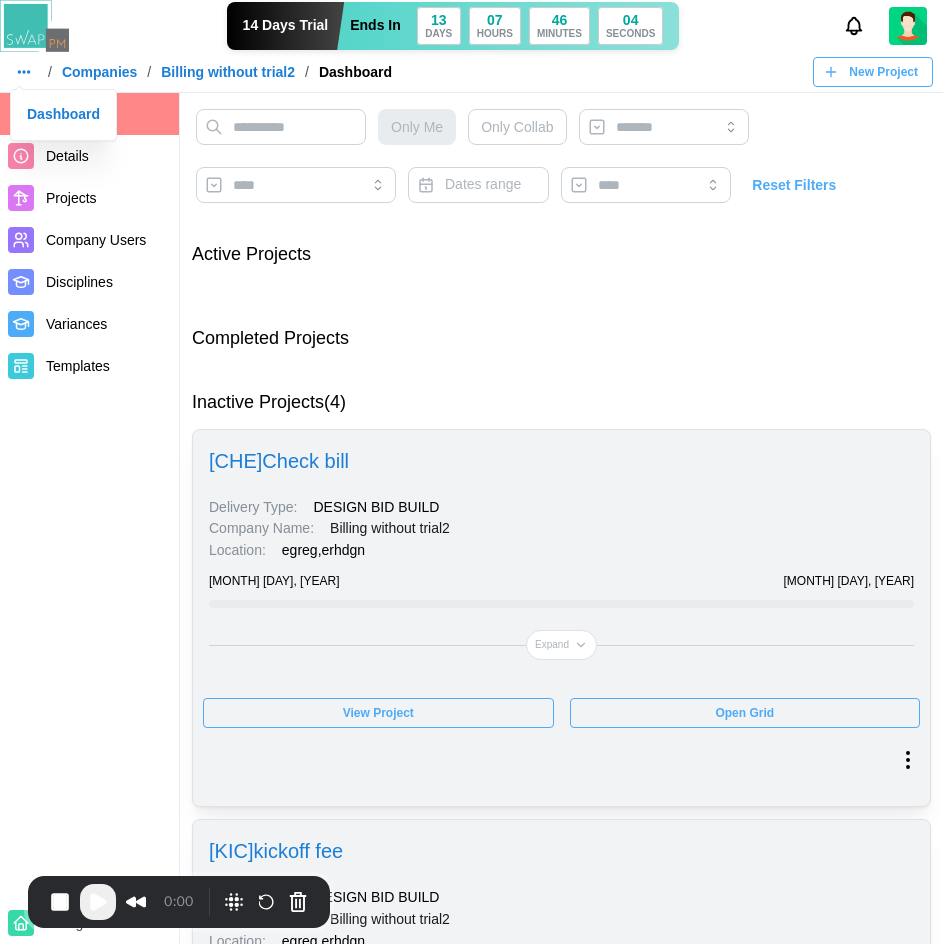 click on "Dashboard" at bounding box center [63, 115] 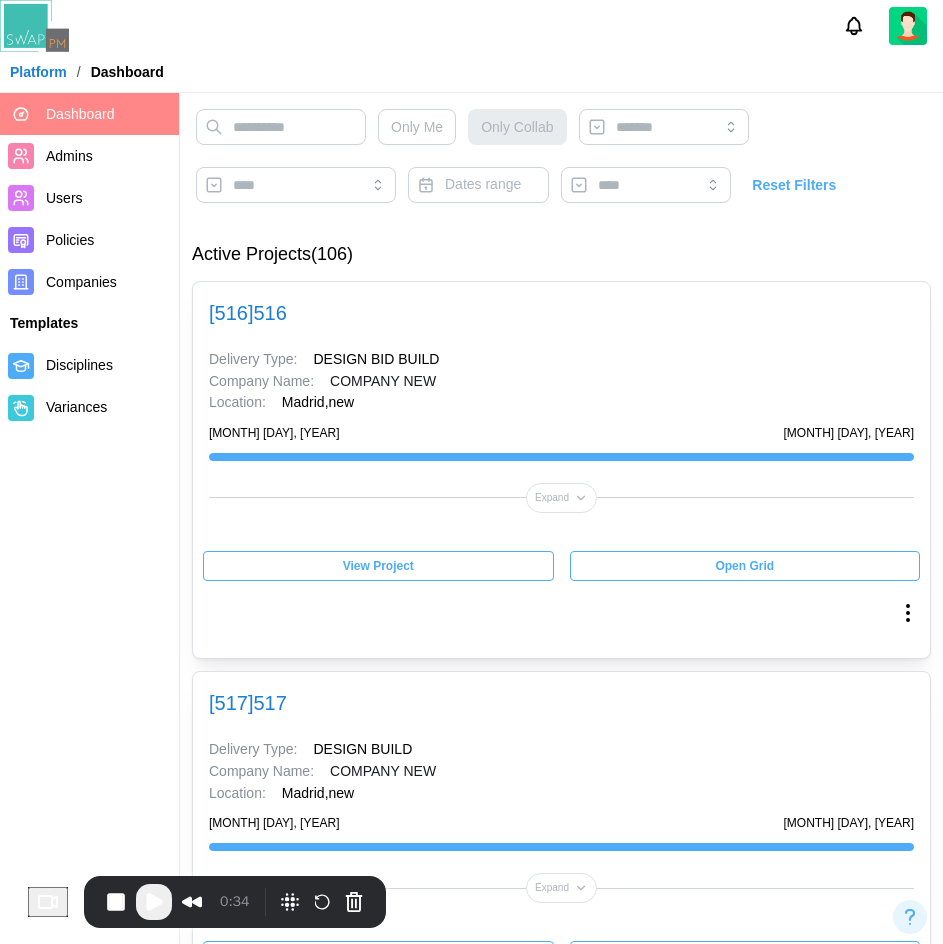 click on "Dashboard Admins Users Policies Companies Templates Disciplines Variances" at bounding box center [89, 261] 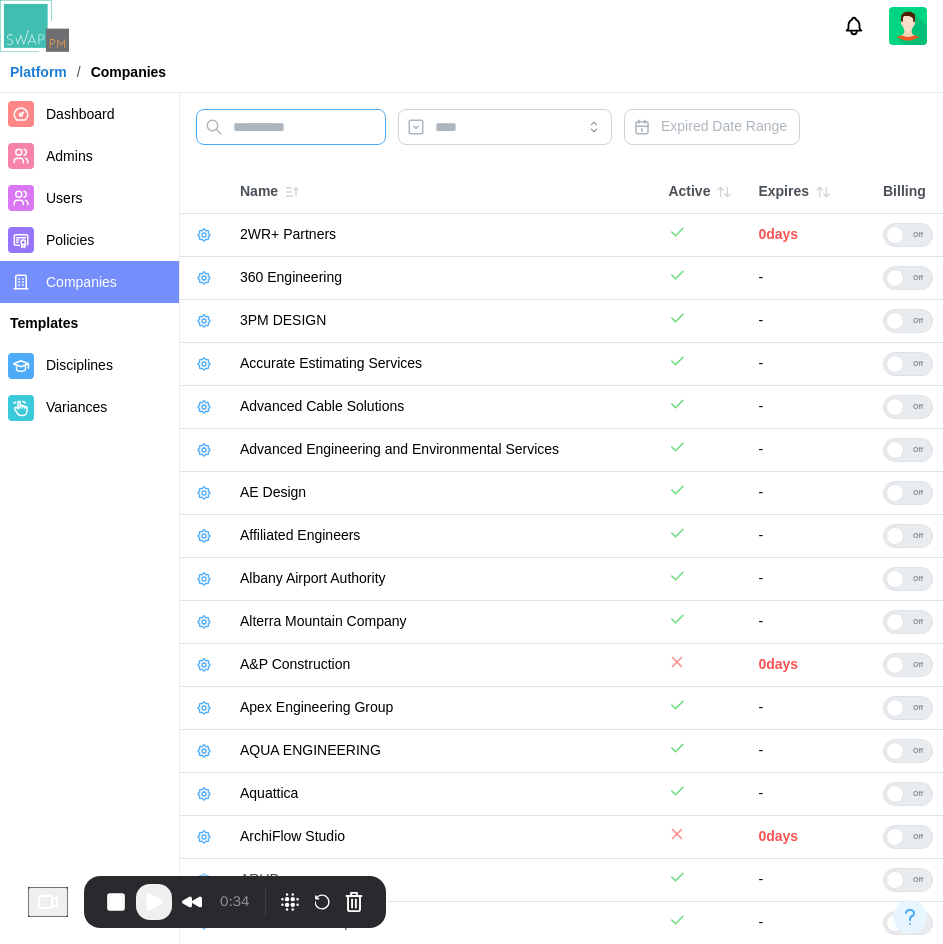 click at bounding box center (291, 127) 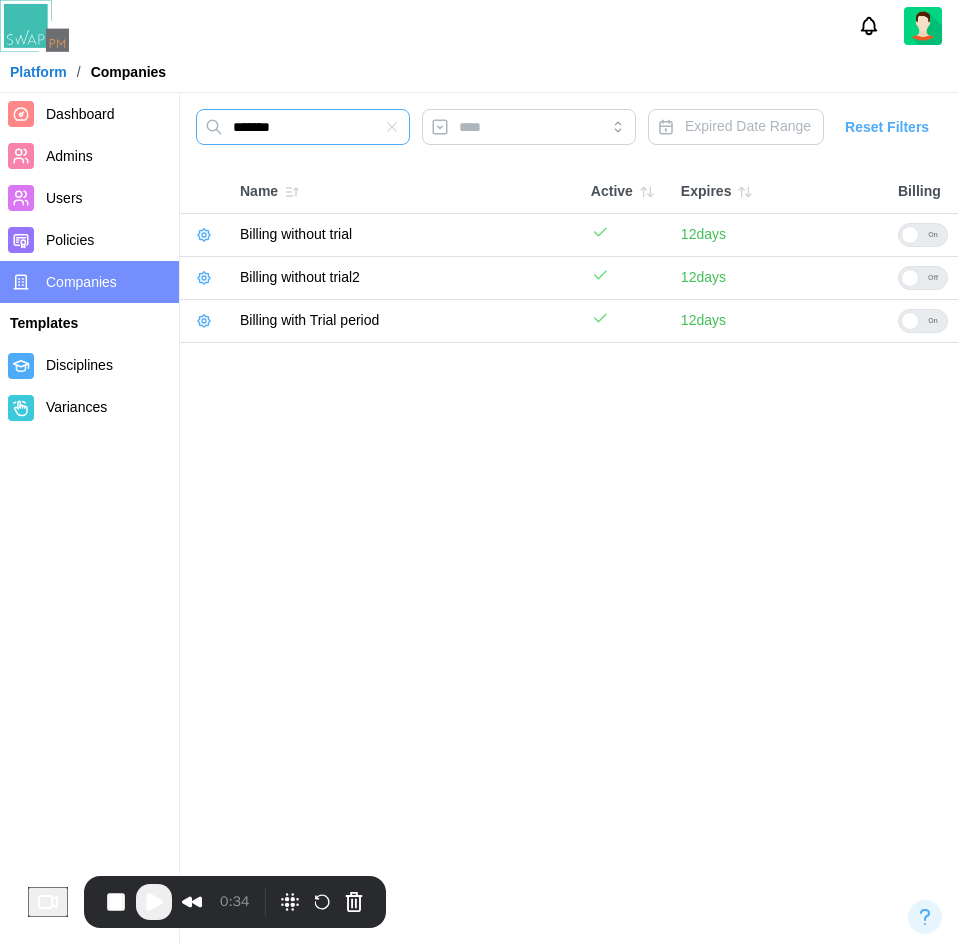 type on "*******" 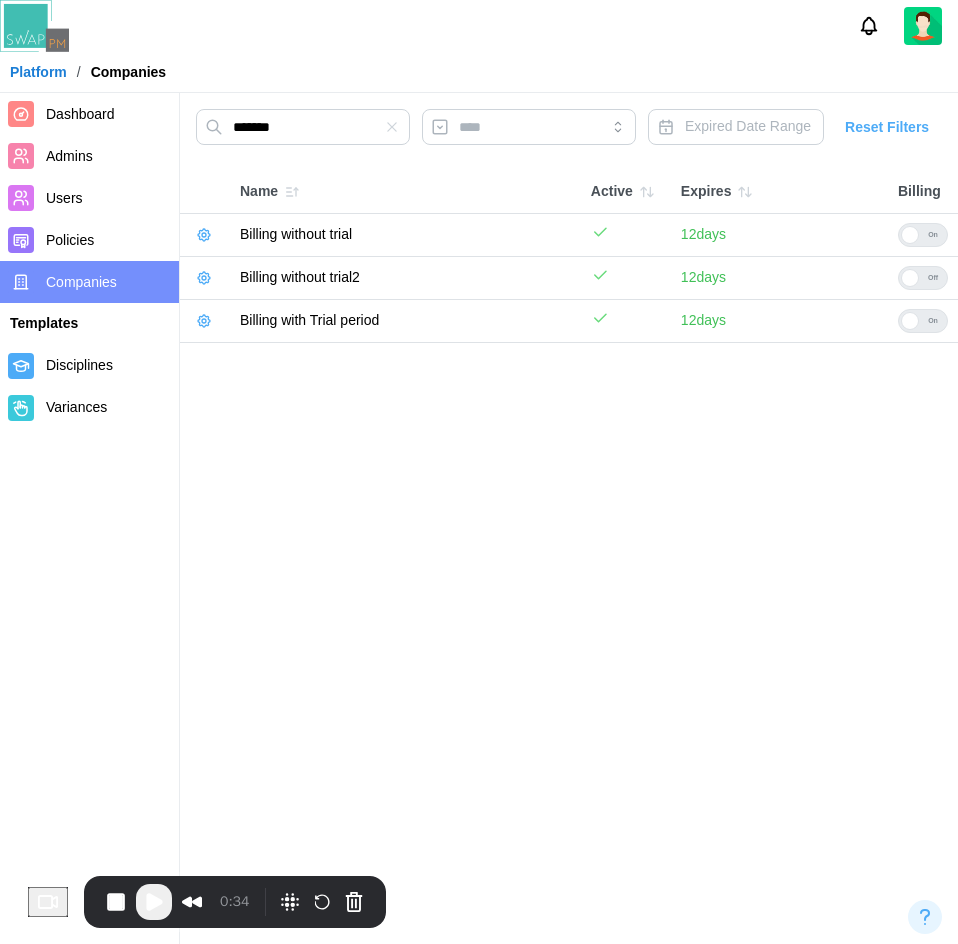 click at bounding box center (910, 278) 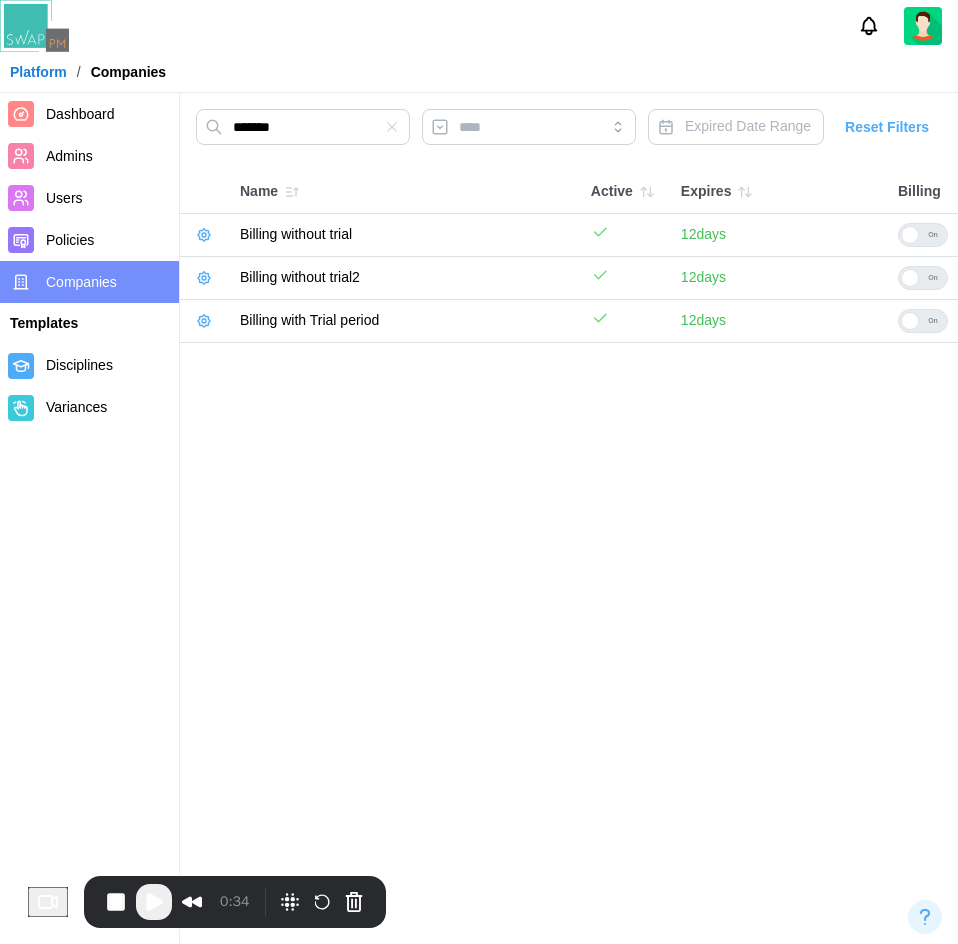 click at bounding box center [154, 902] 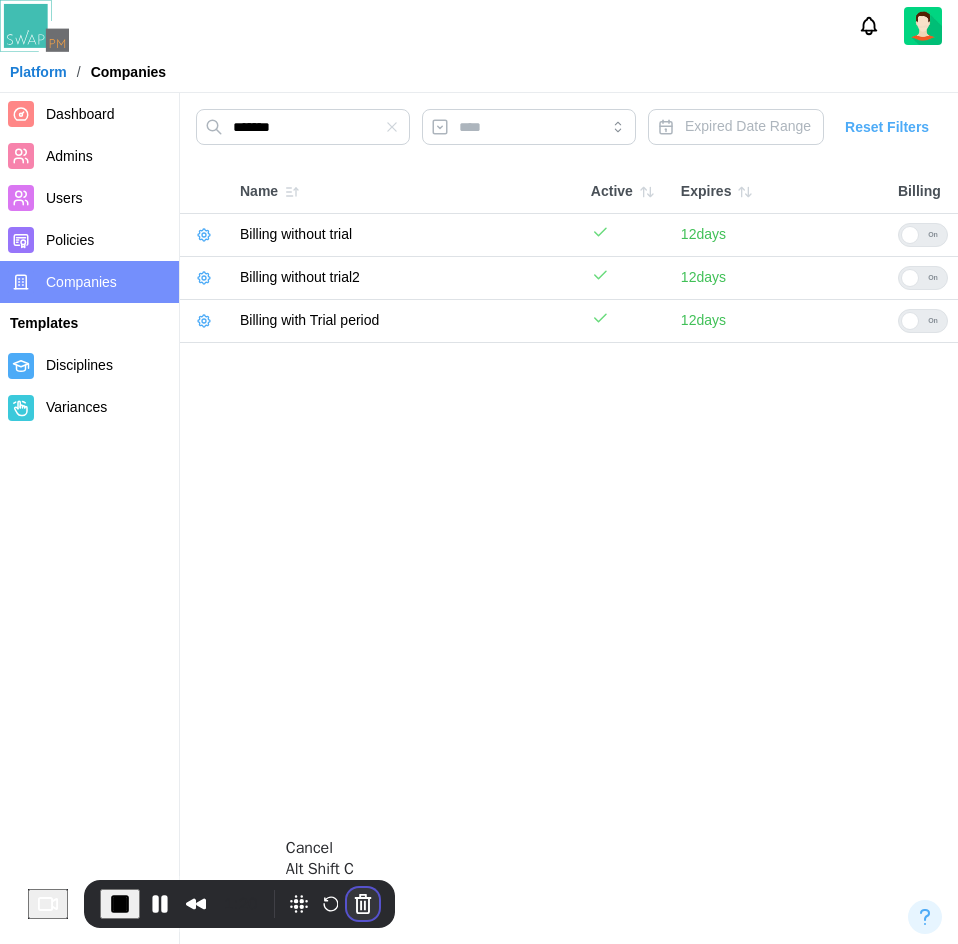 click at bounding box center (363, 904) 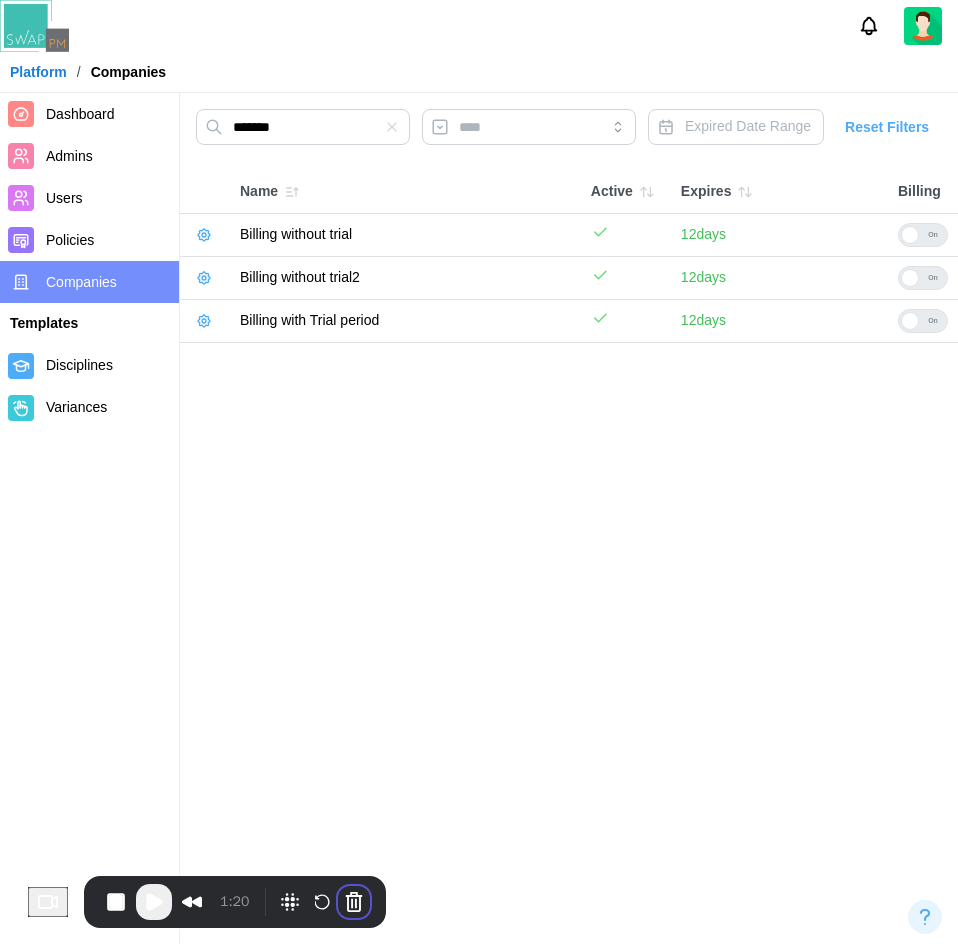 click on "Cancel recording" at bounding box center [310, 1124] 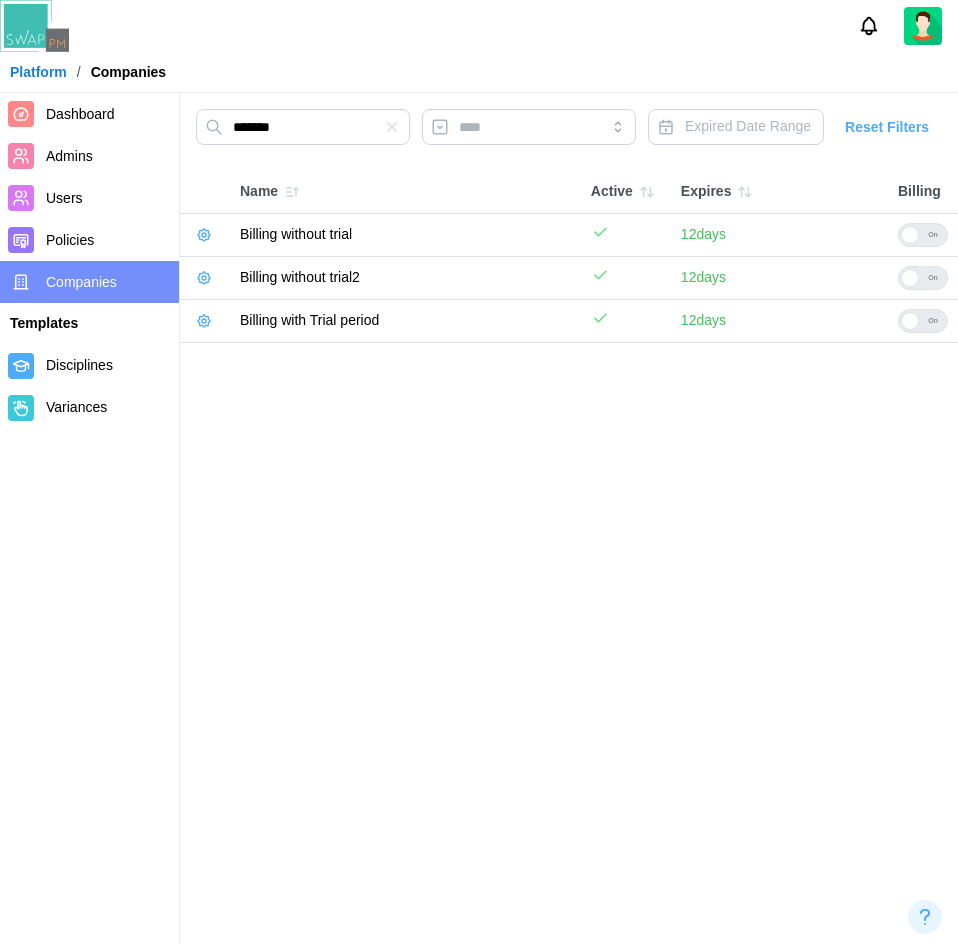click at bounding box center (204, 235) 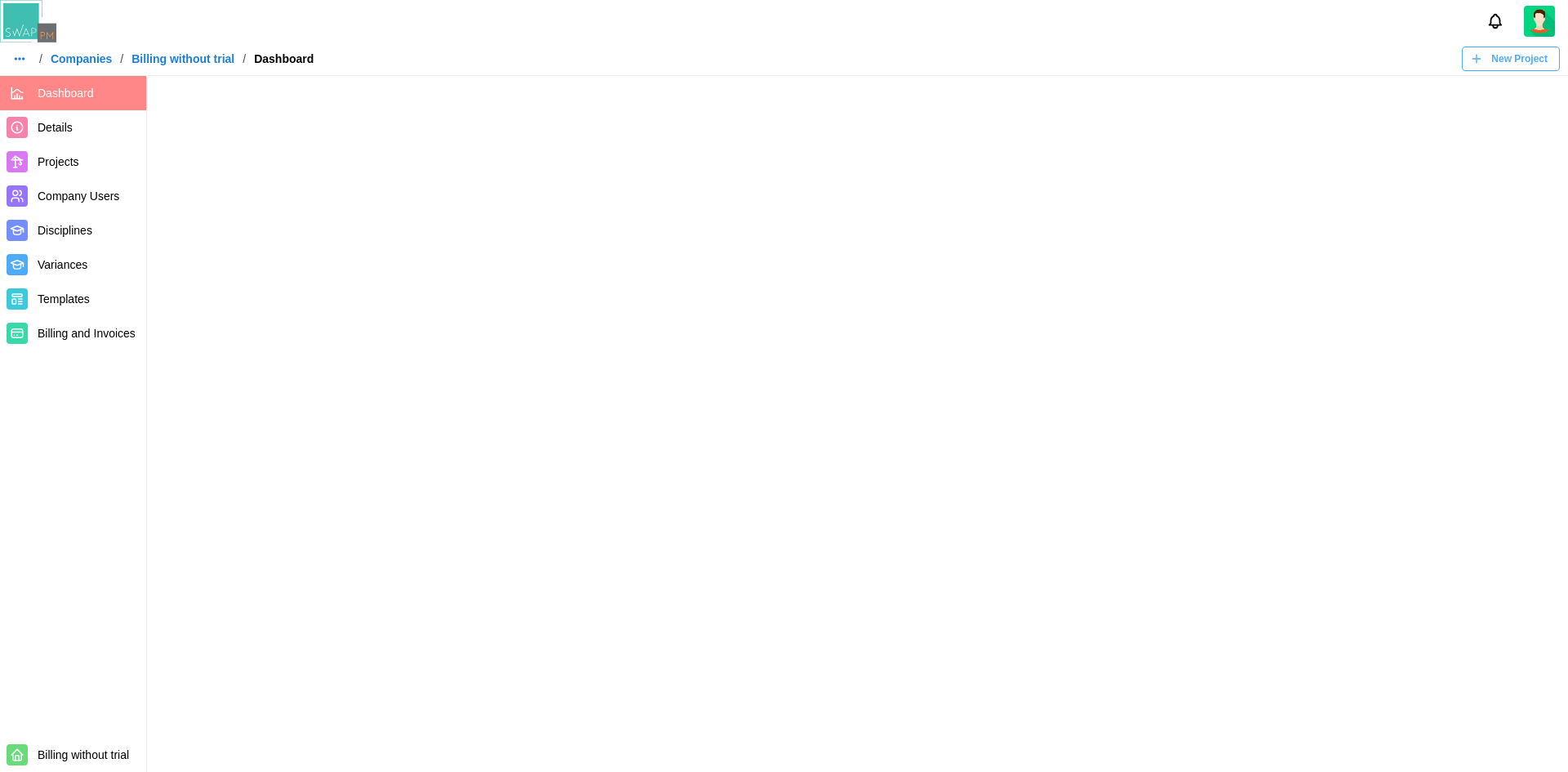 scroll, scrollTop: 0, scrollLeft: 0, axis: both 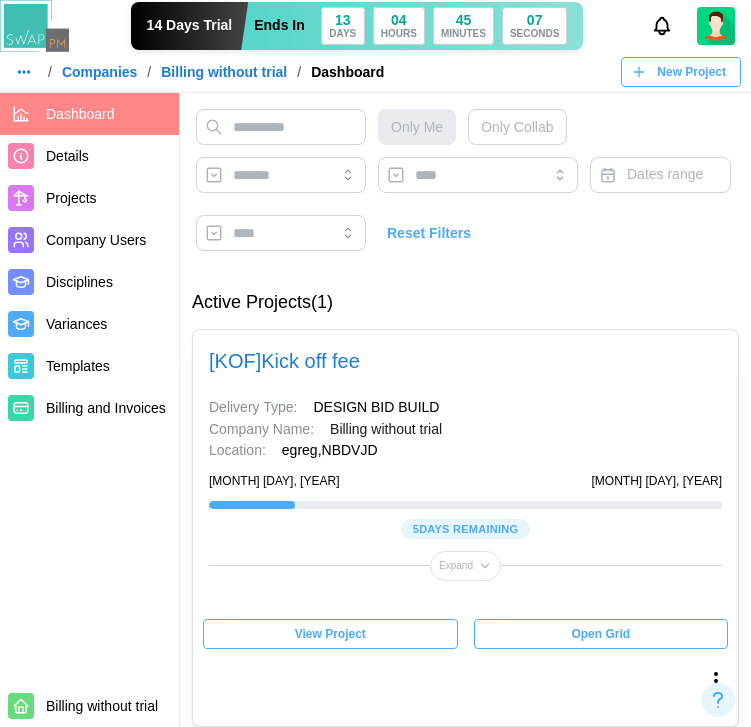 click on "Dashboard Details Projects Company Users Disciplines Variances Templates Billing and Invoices Billing without trial" at bounding box center (90, 410) 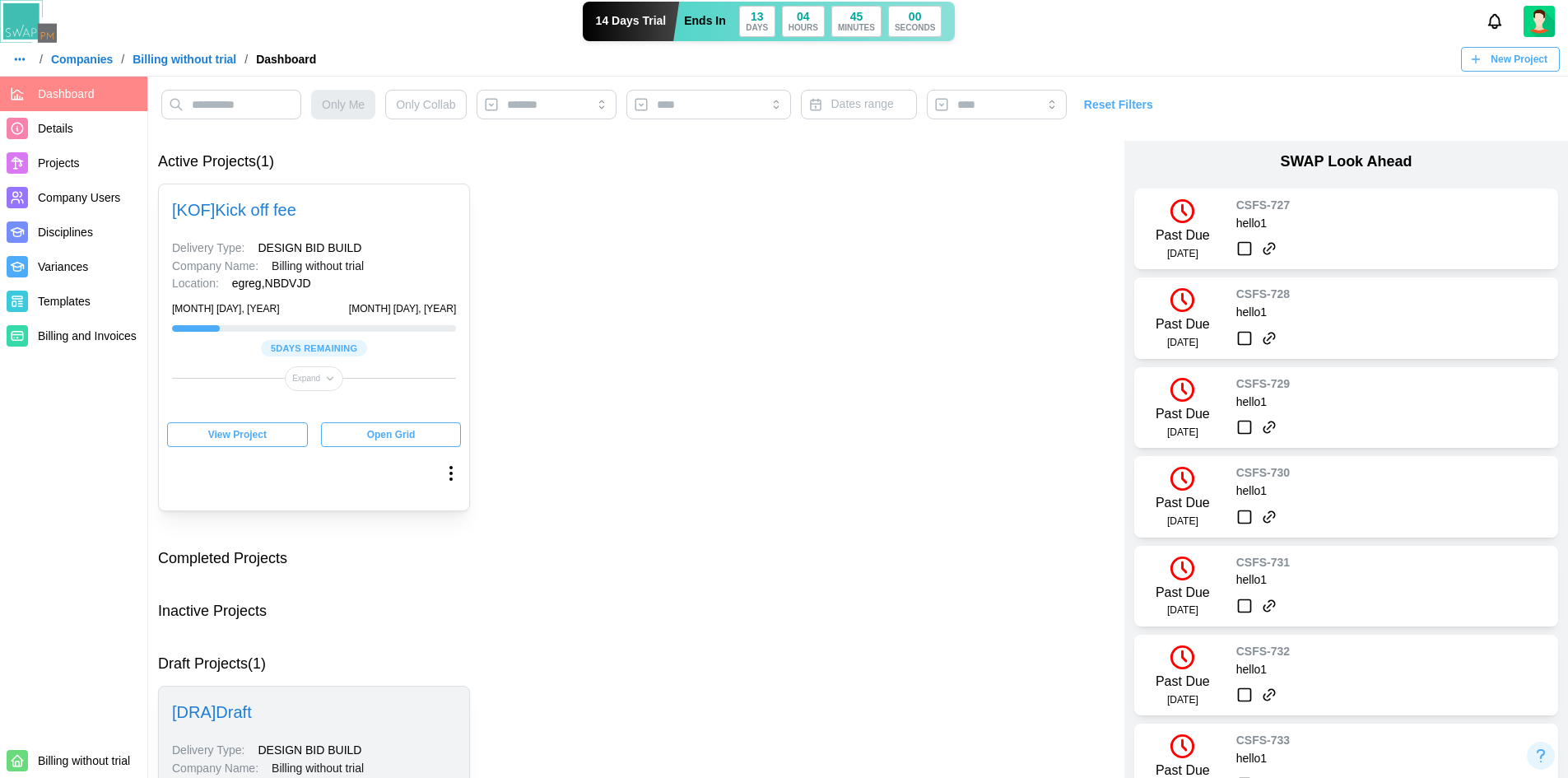 click on "Details" at bounding box center (89, 128) 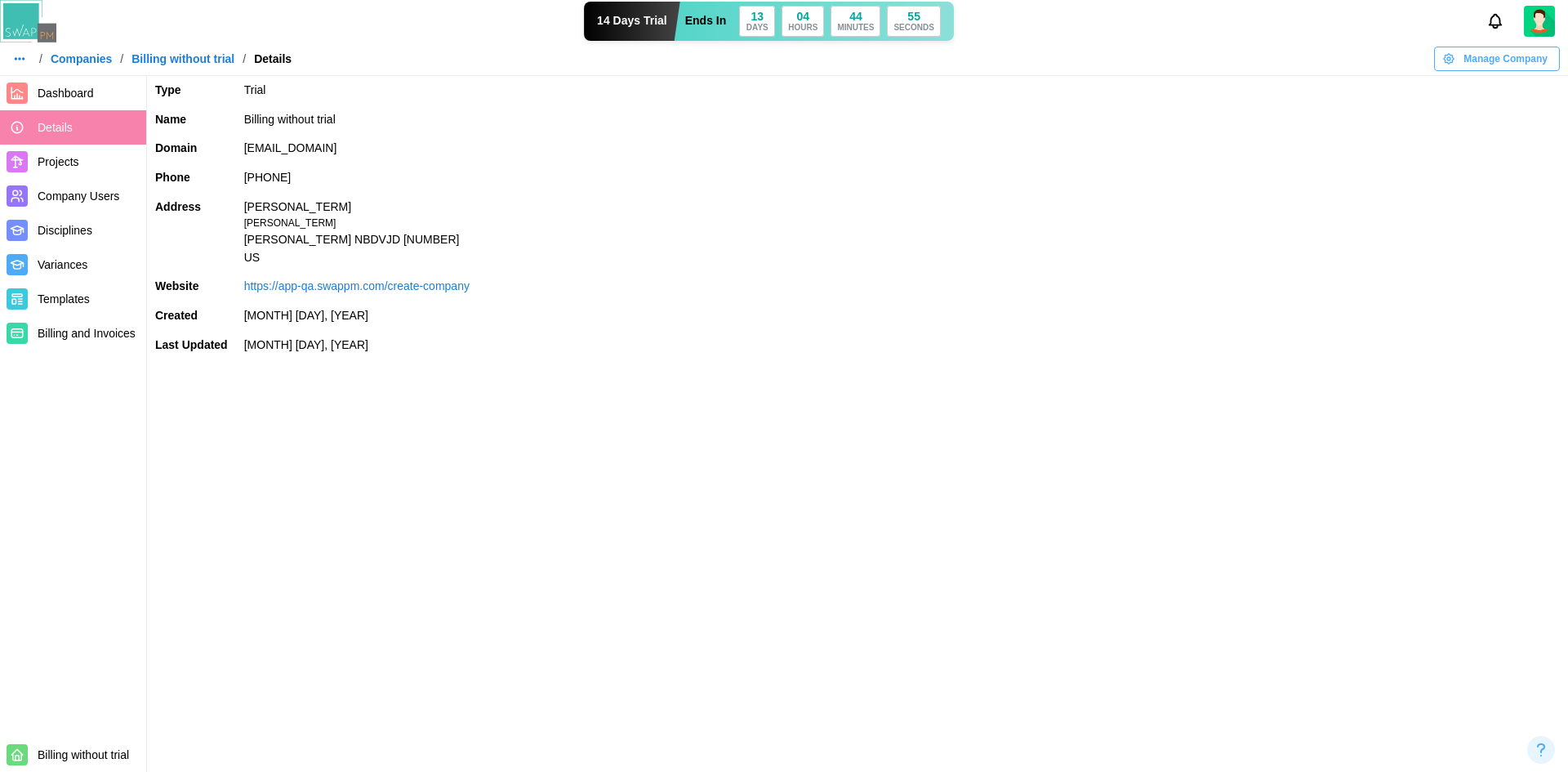 click on "Manage Company" at bounding box center [1505, 59] 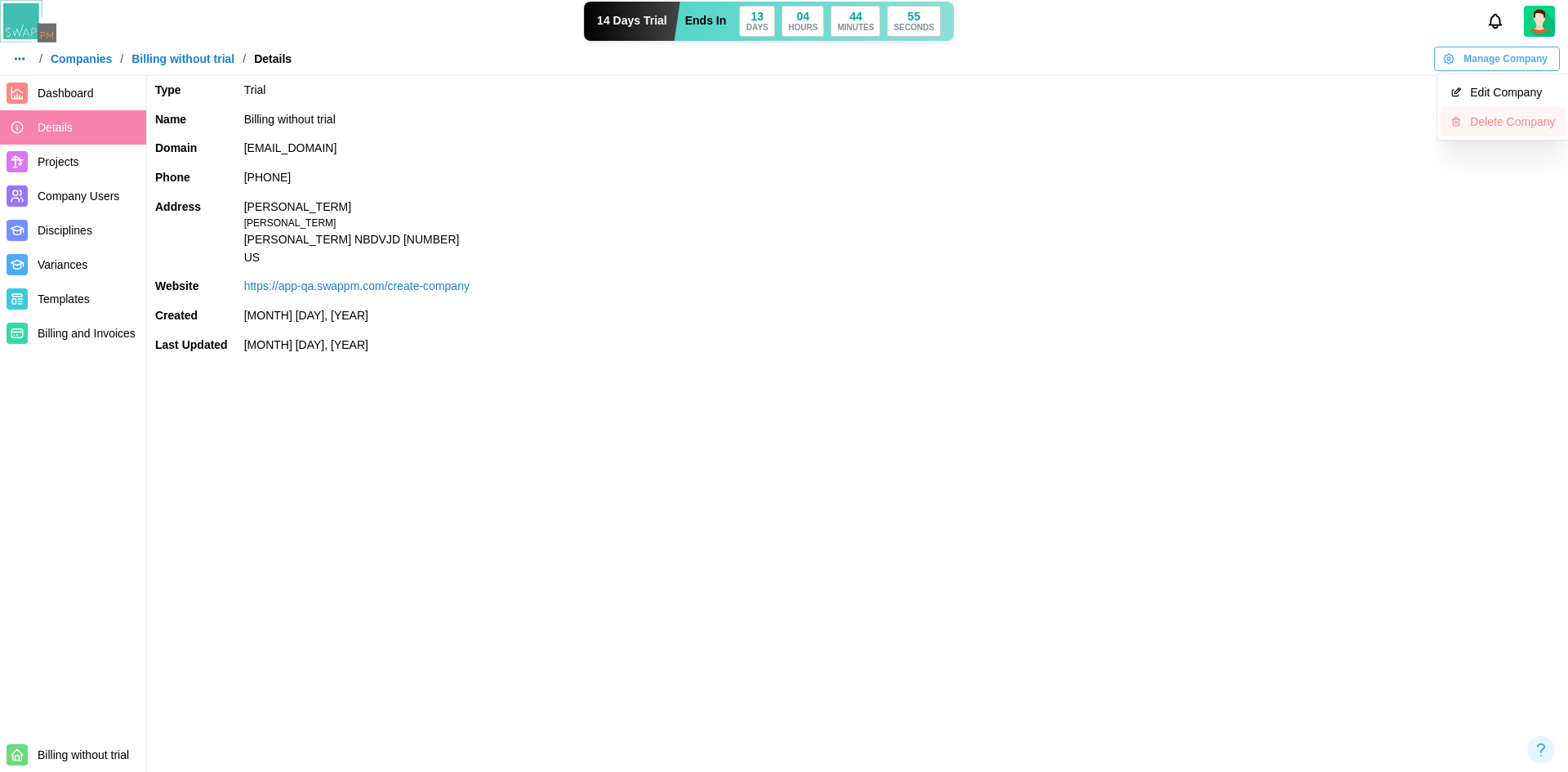 click on "Delete Company" at bounding box center [1512, 122] 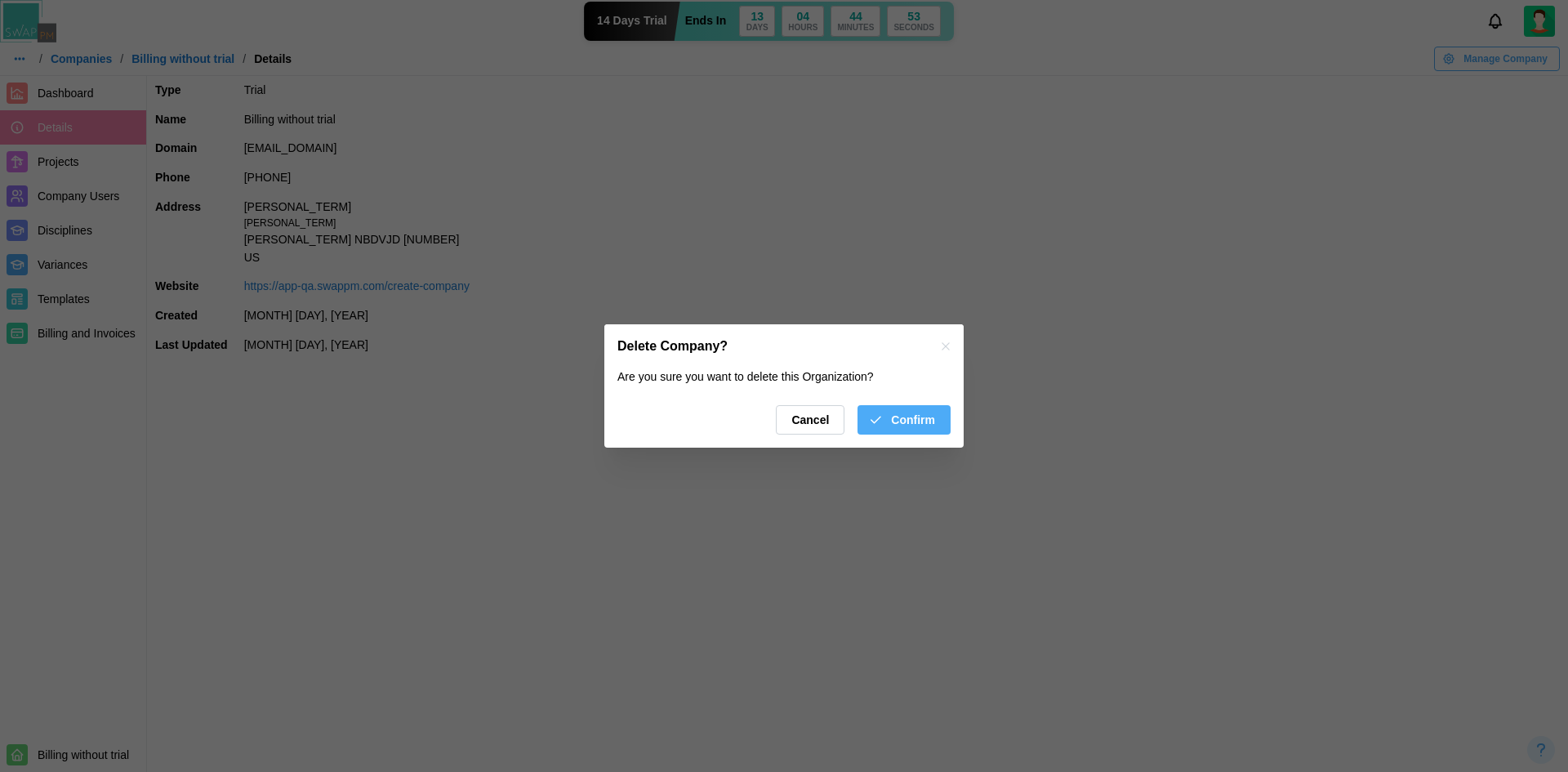 click on "Confirm" at bounding box center [913, 420] 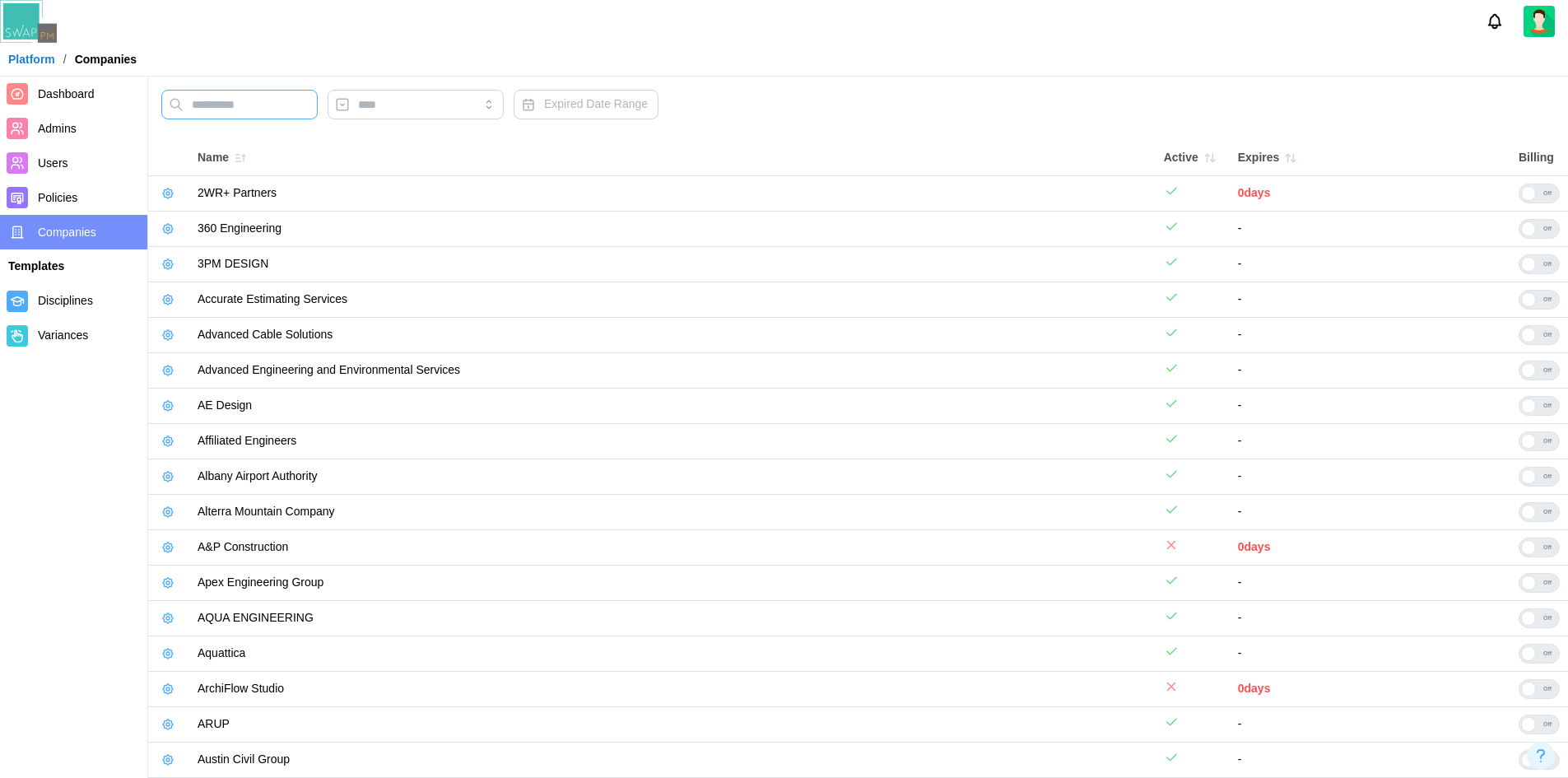 click at bounding box center [240, 105] 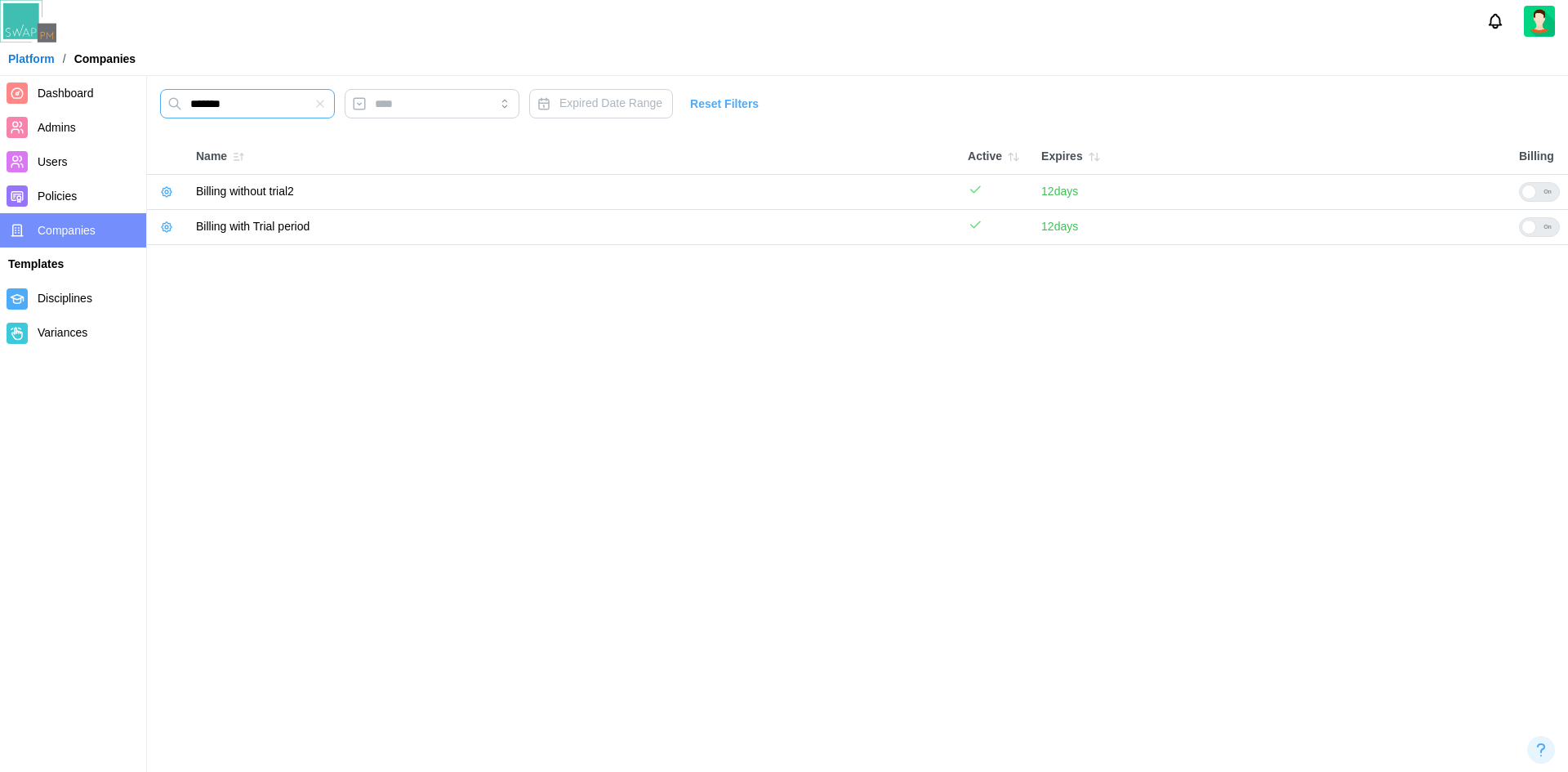 type on "*******" 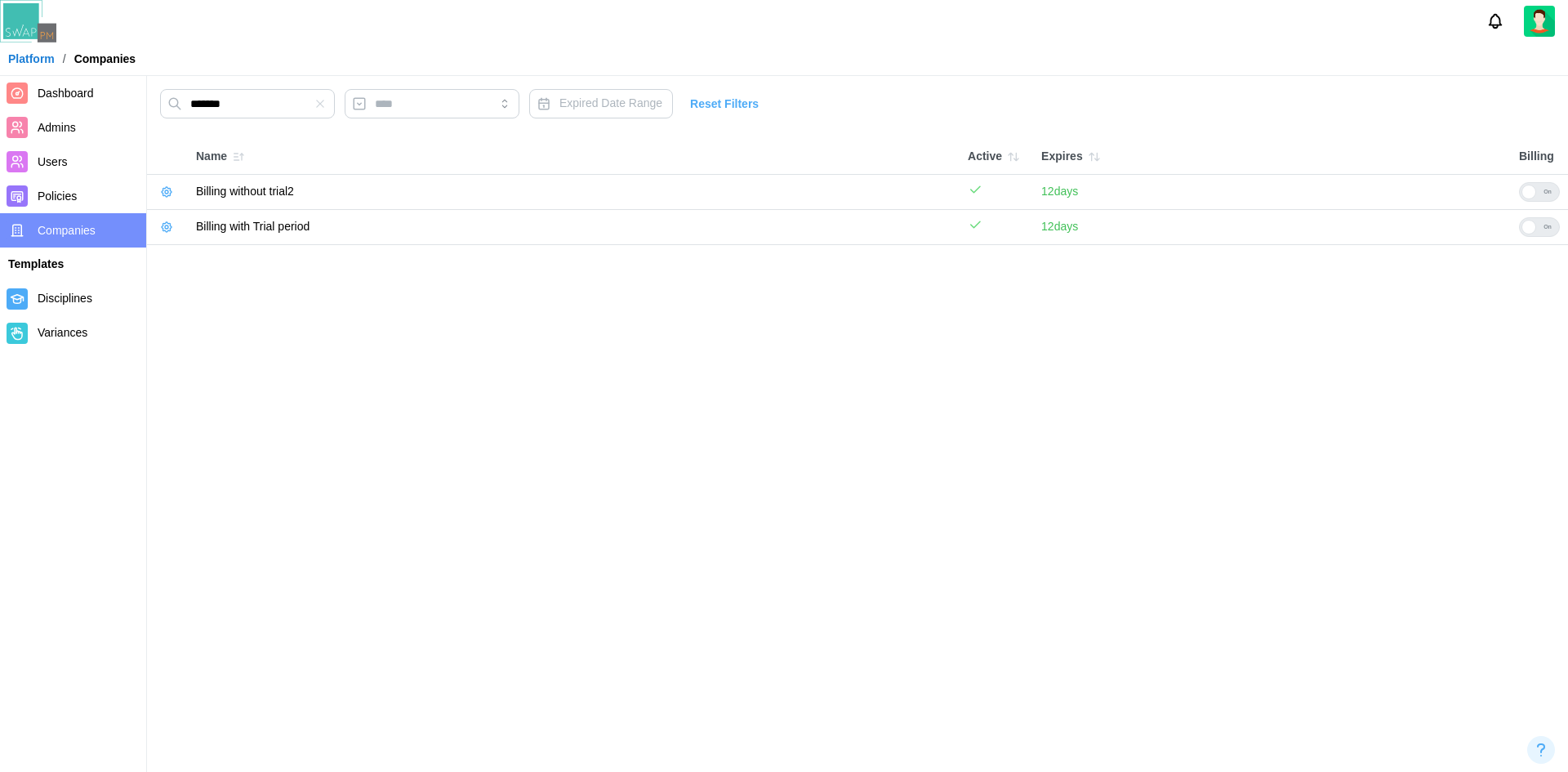 click 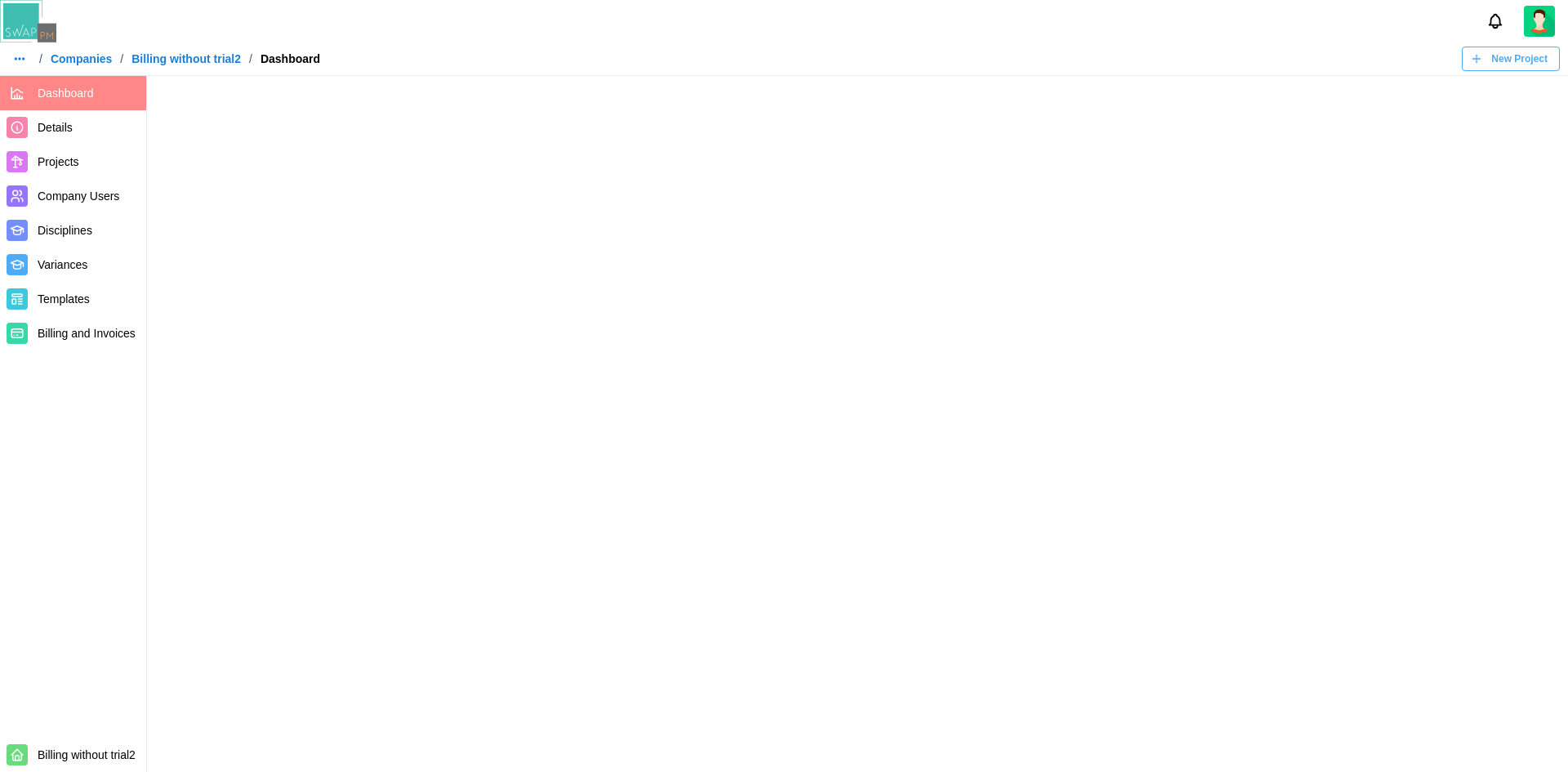 scroll, scrollTop: 0, scrollLeft: 0, axis: both 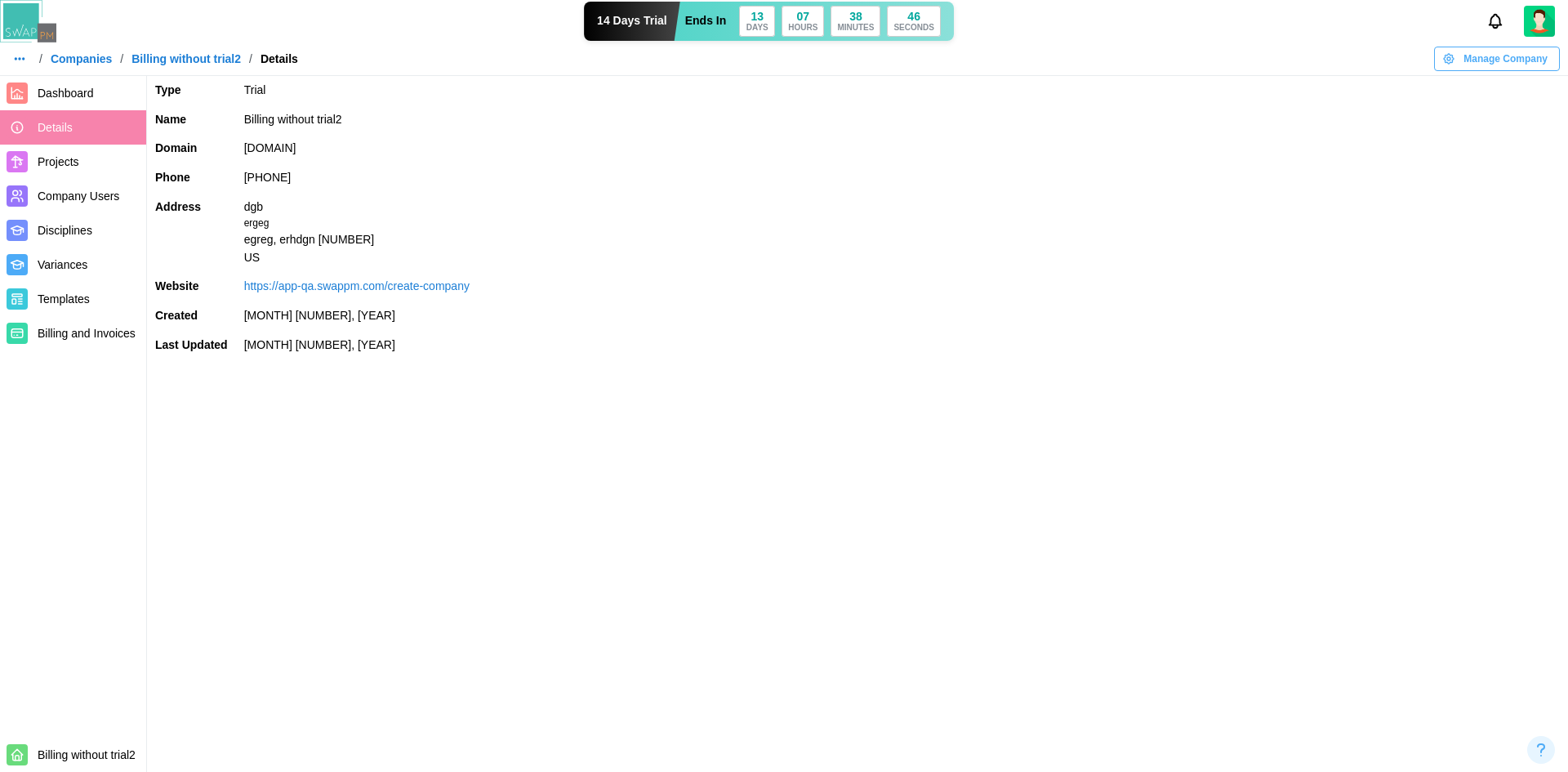 click 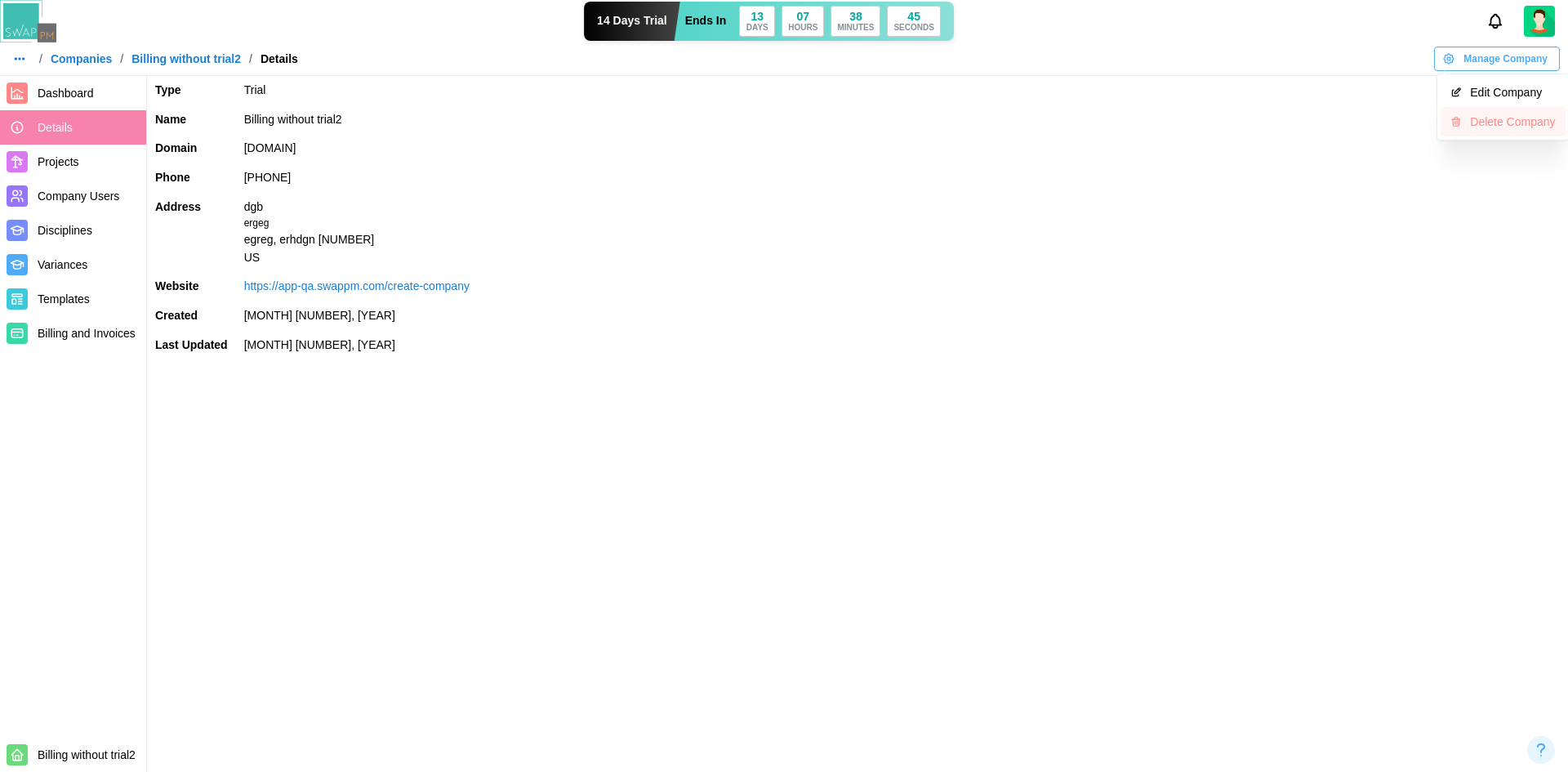 click on "Delete Company" at bounding box center [1512, 122] 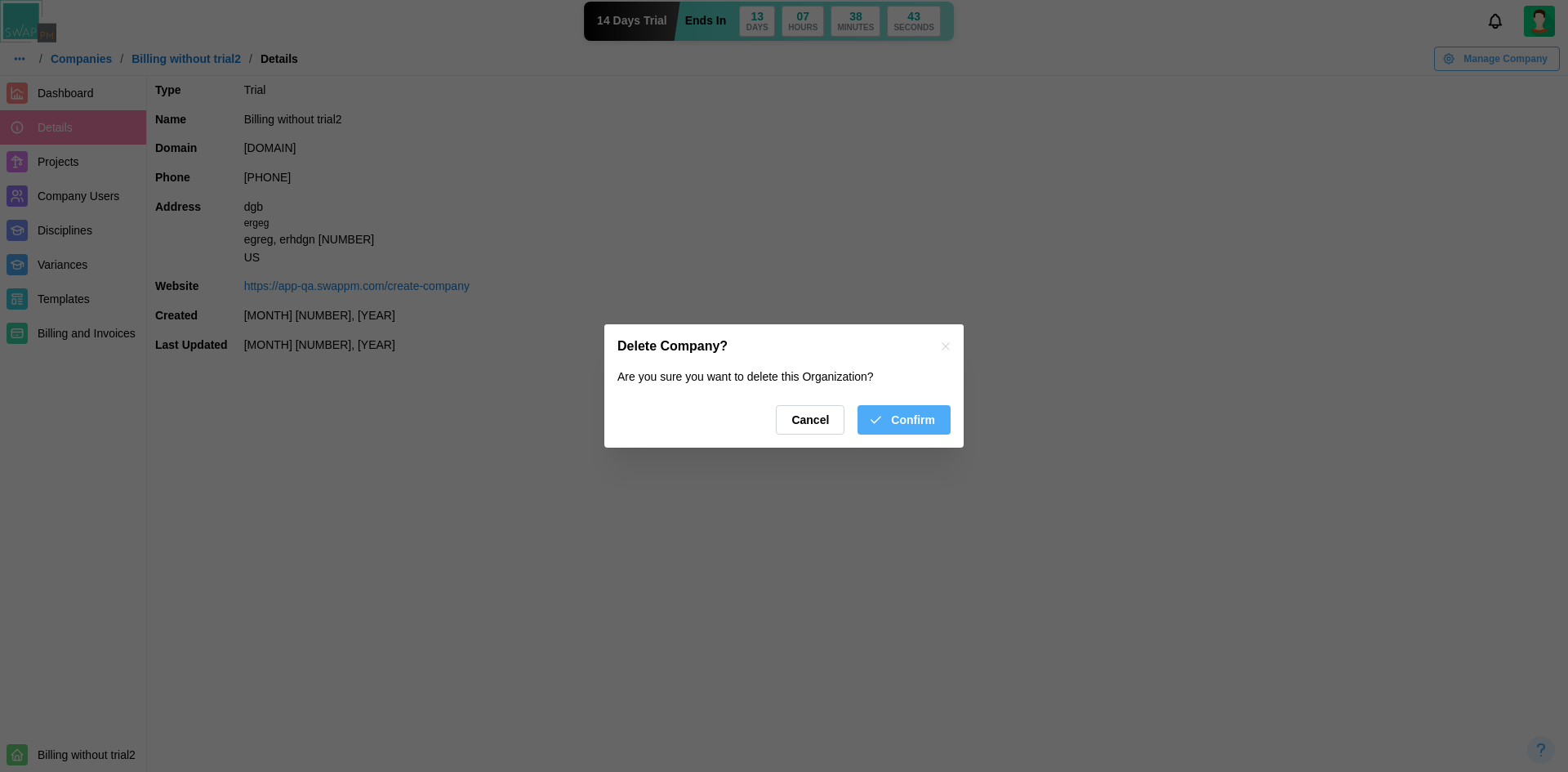 click on "Confirm" at bounding box center [913, 420] 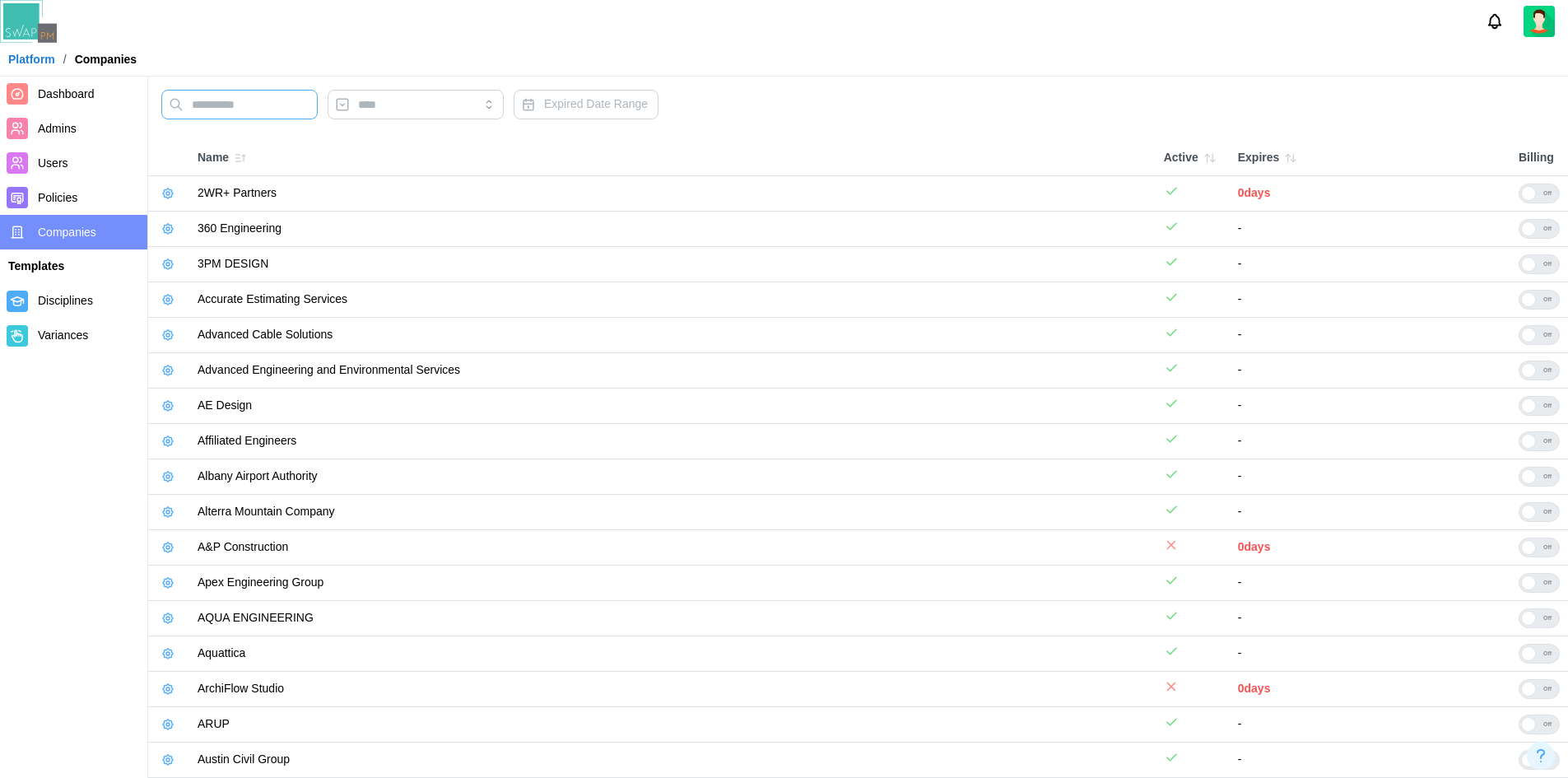 click at bounding box center (240, 105) 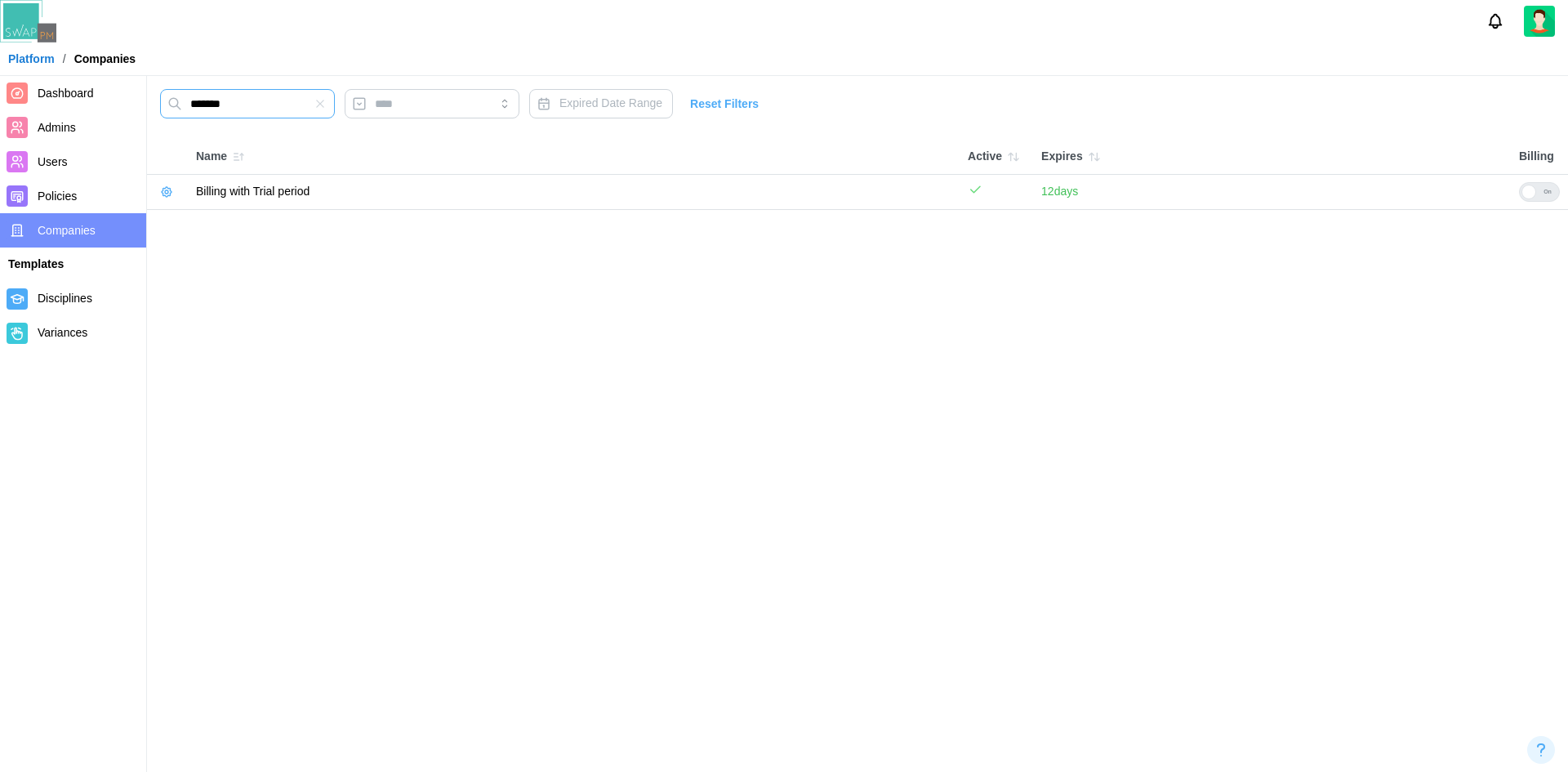 type on "*******" 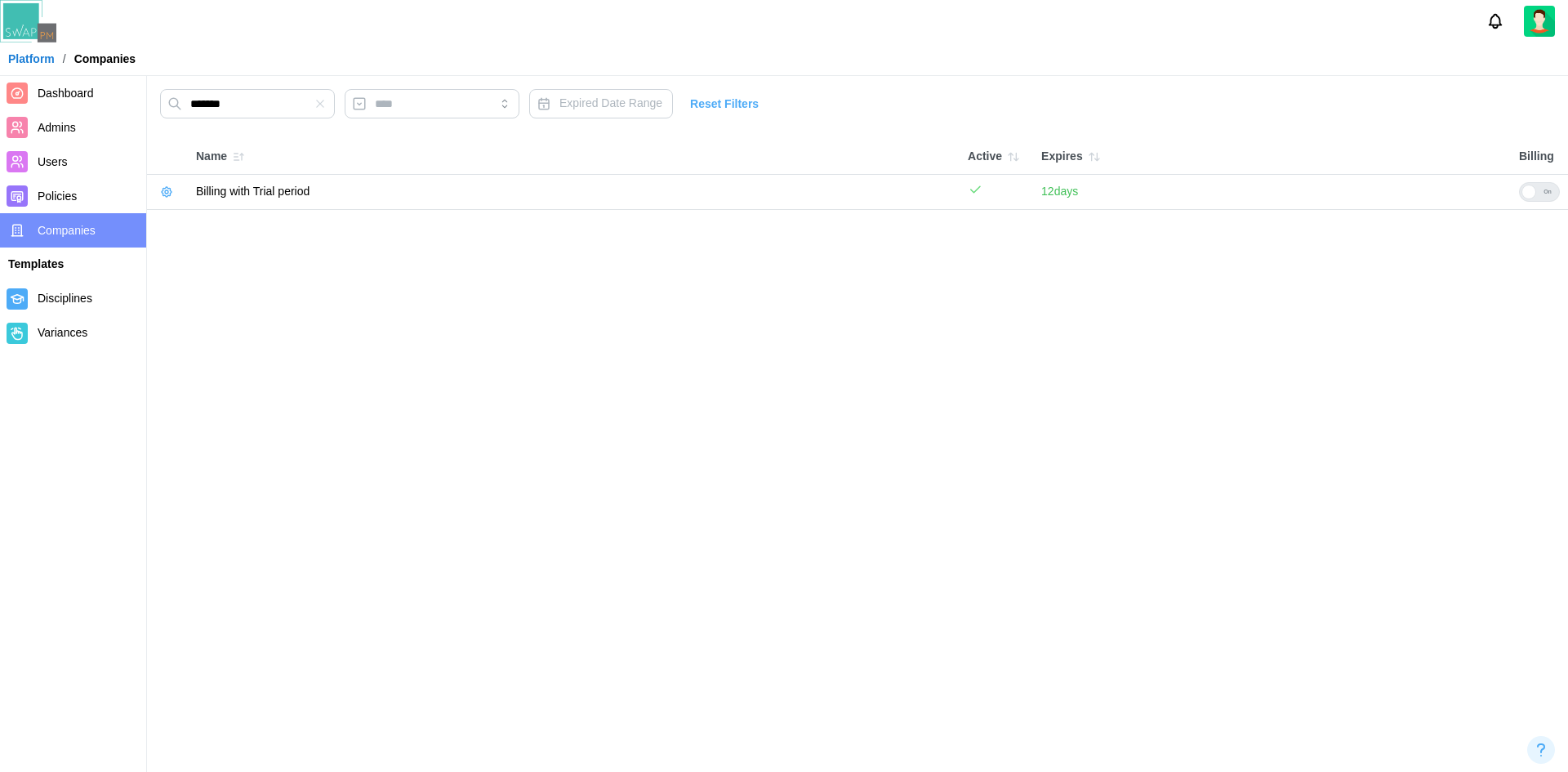 click 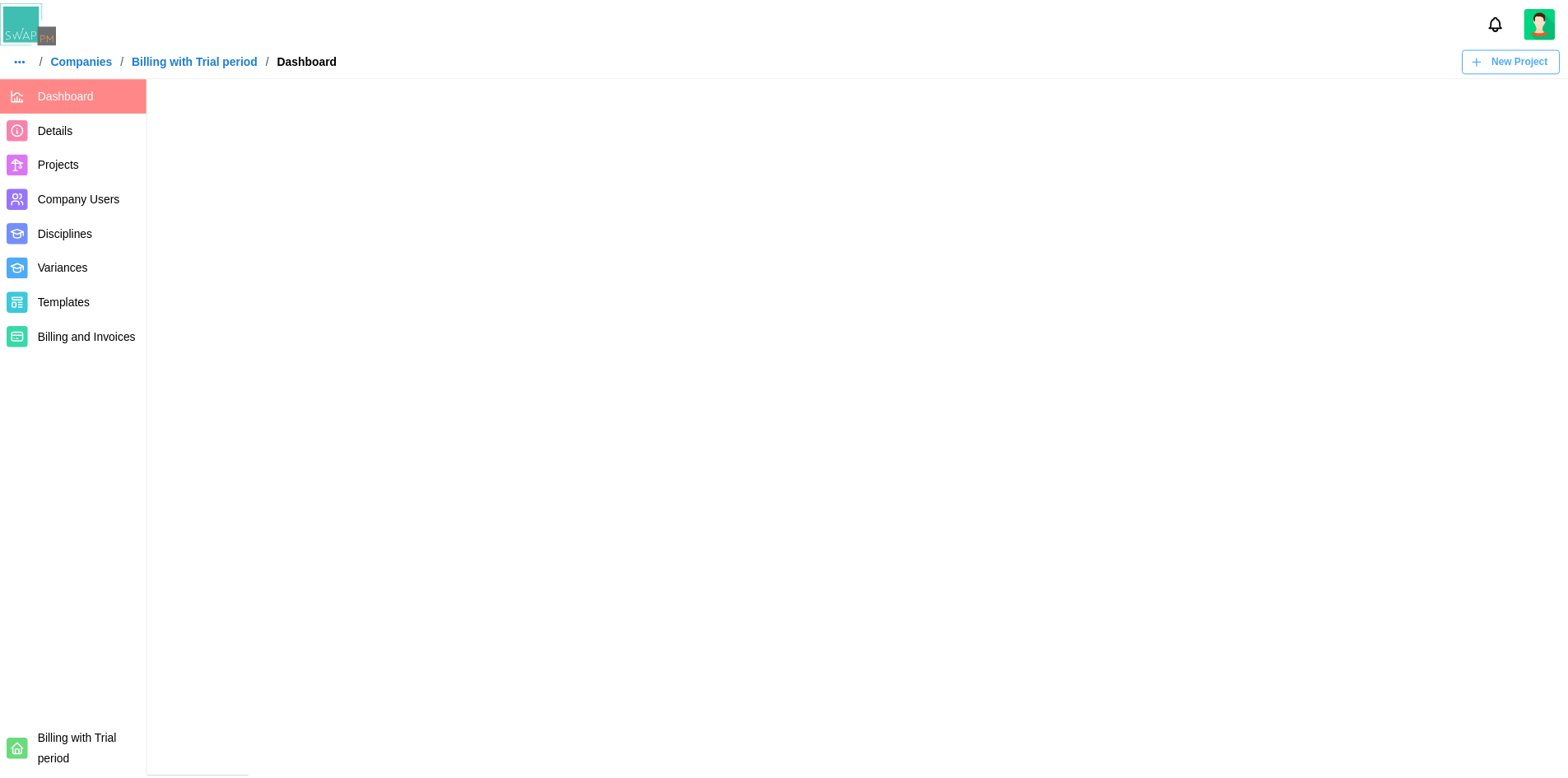 scroll, scrollTop: 0, scrollLeft: 0, axis: both 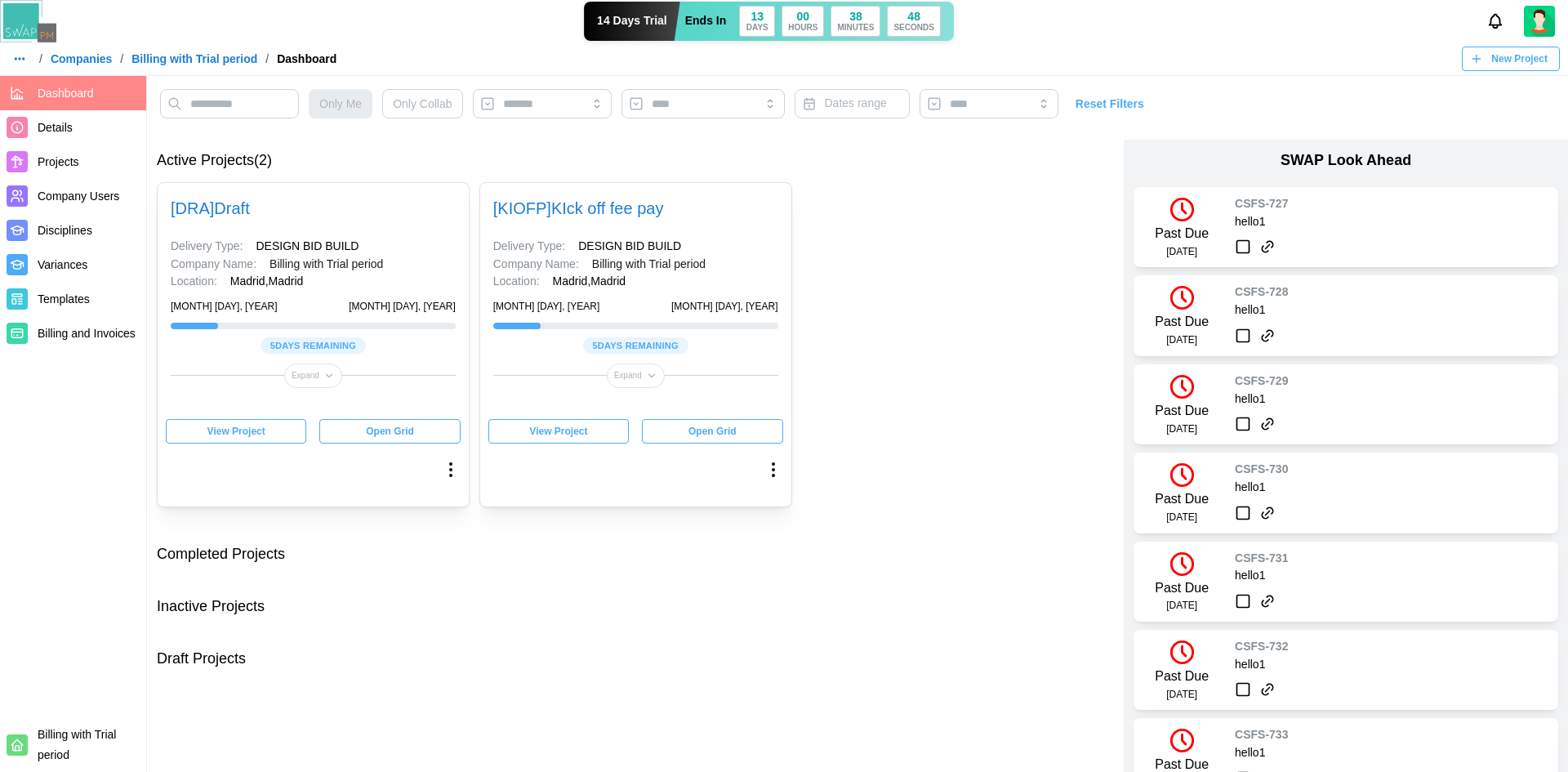 click on "Details" at bounding box center [55, 127] 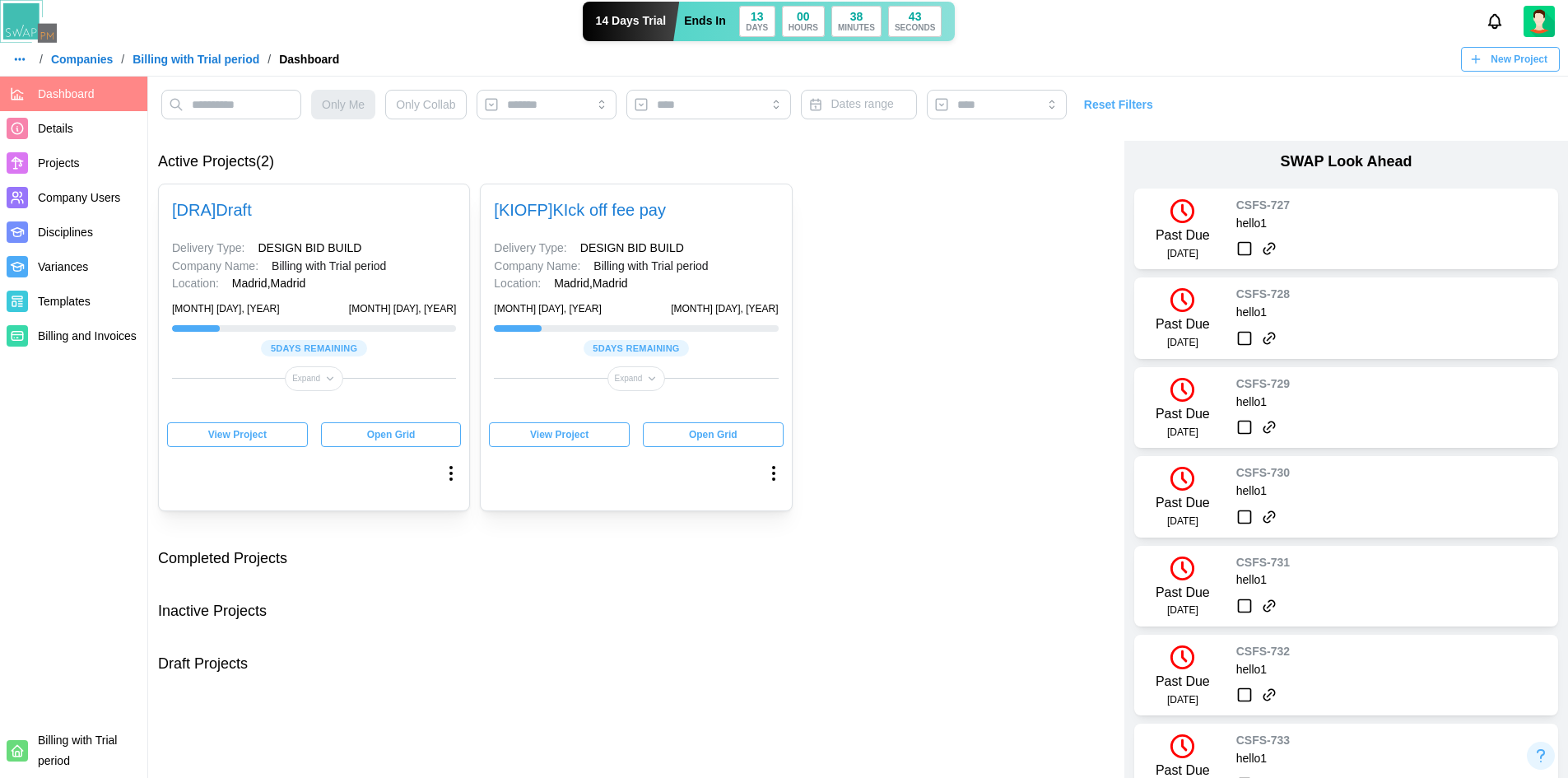 click on "Details" at bounding box center [55, 128] 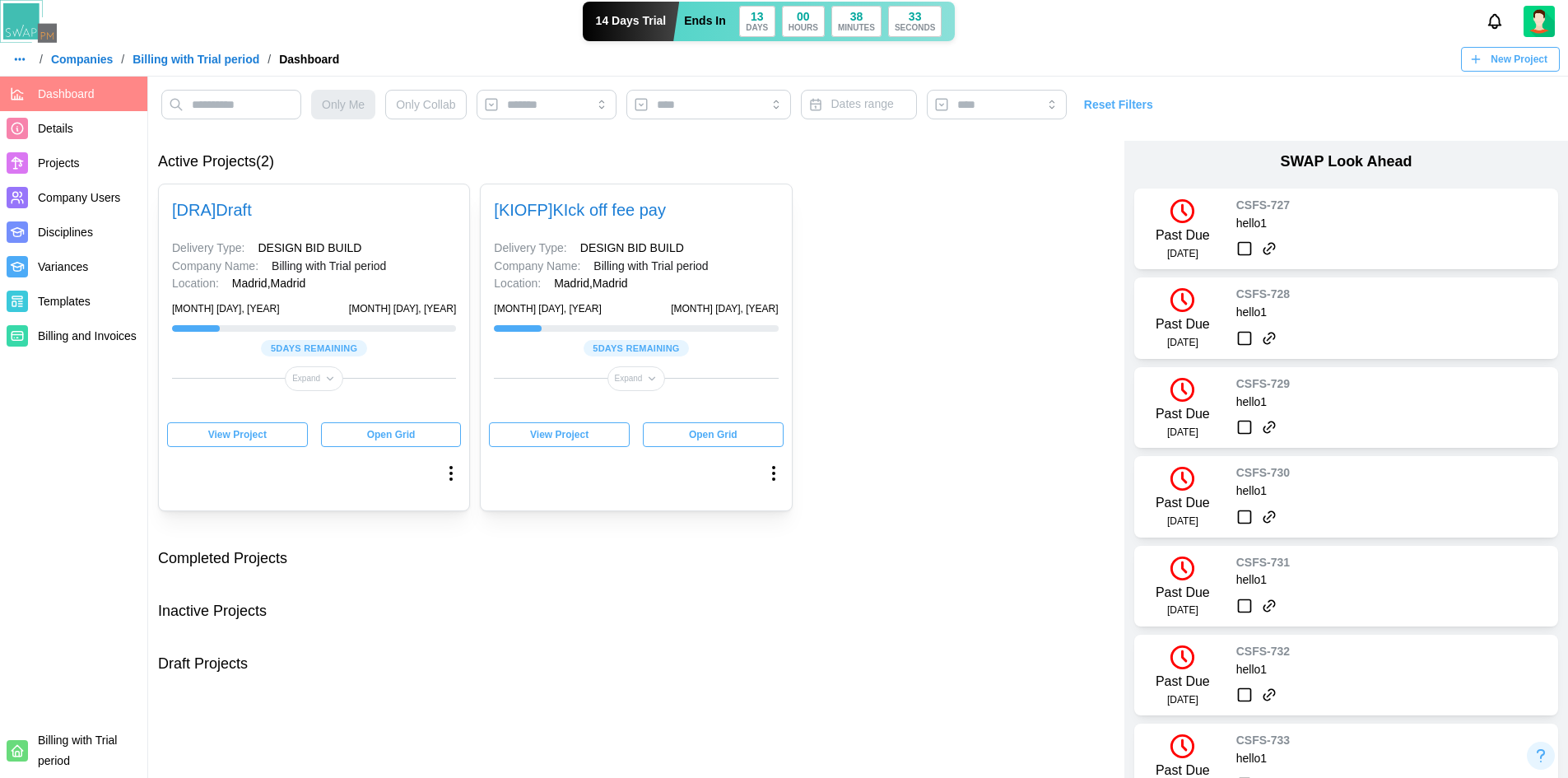 click on "Details" at bounding box center [55, 128] 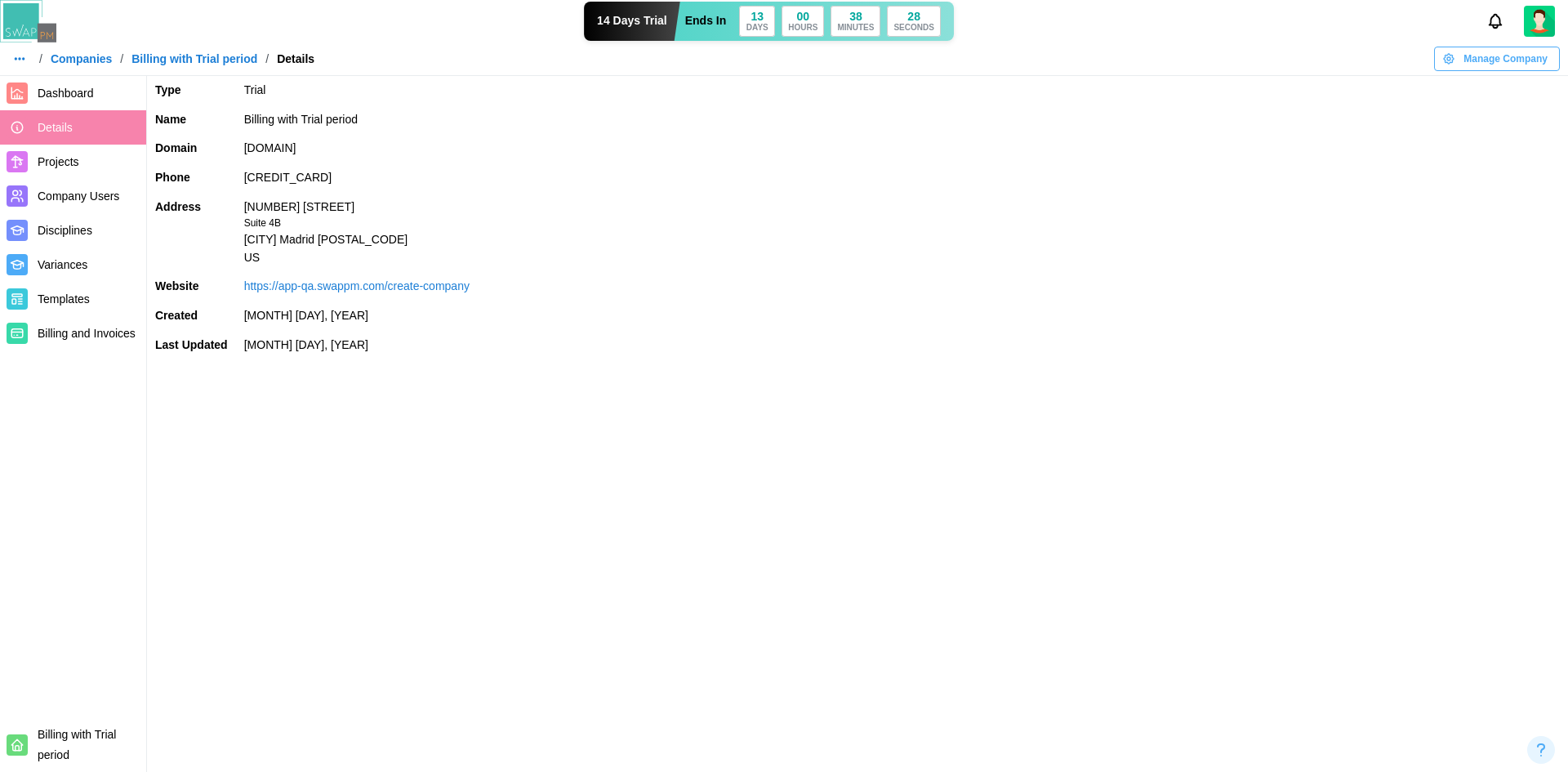 click on "Manage Company" at bounding box center (1505, 59) 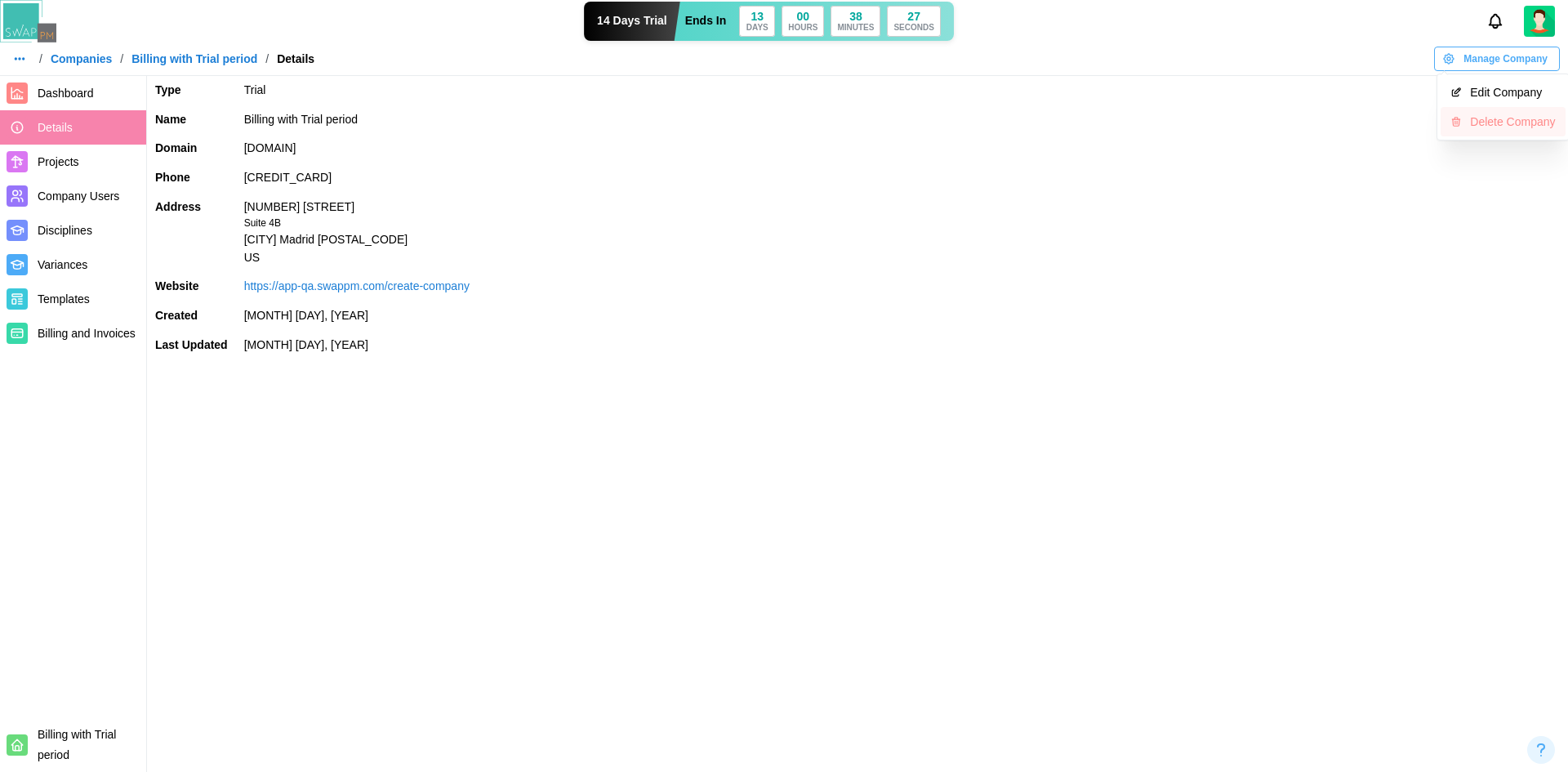 click on "Delete Company" at bounding box center (1512, 122) 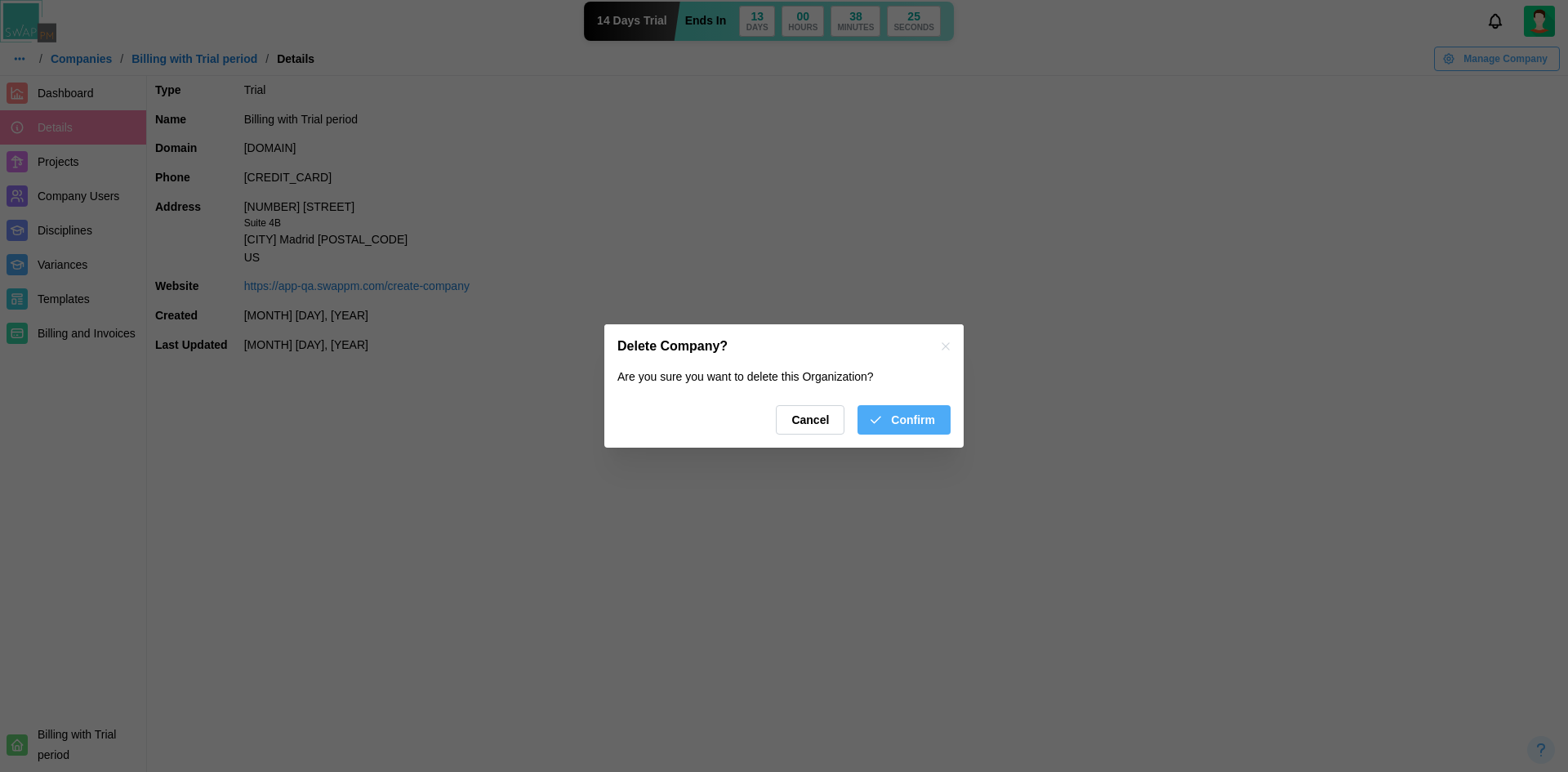 click 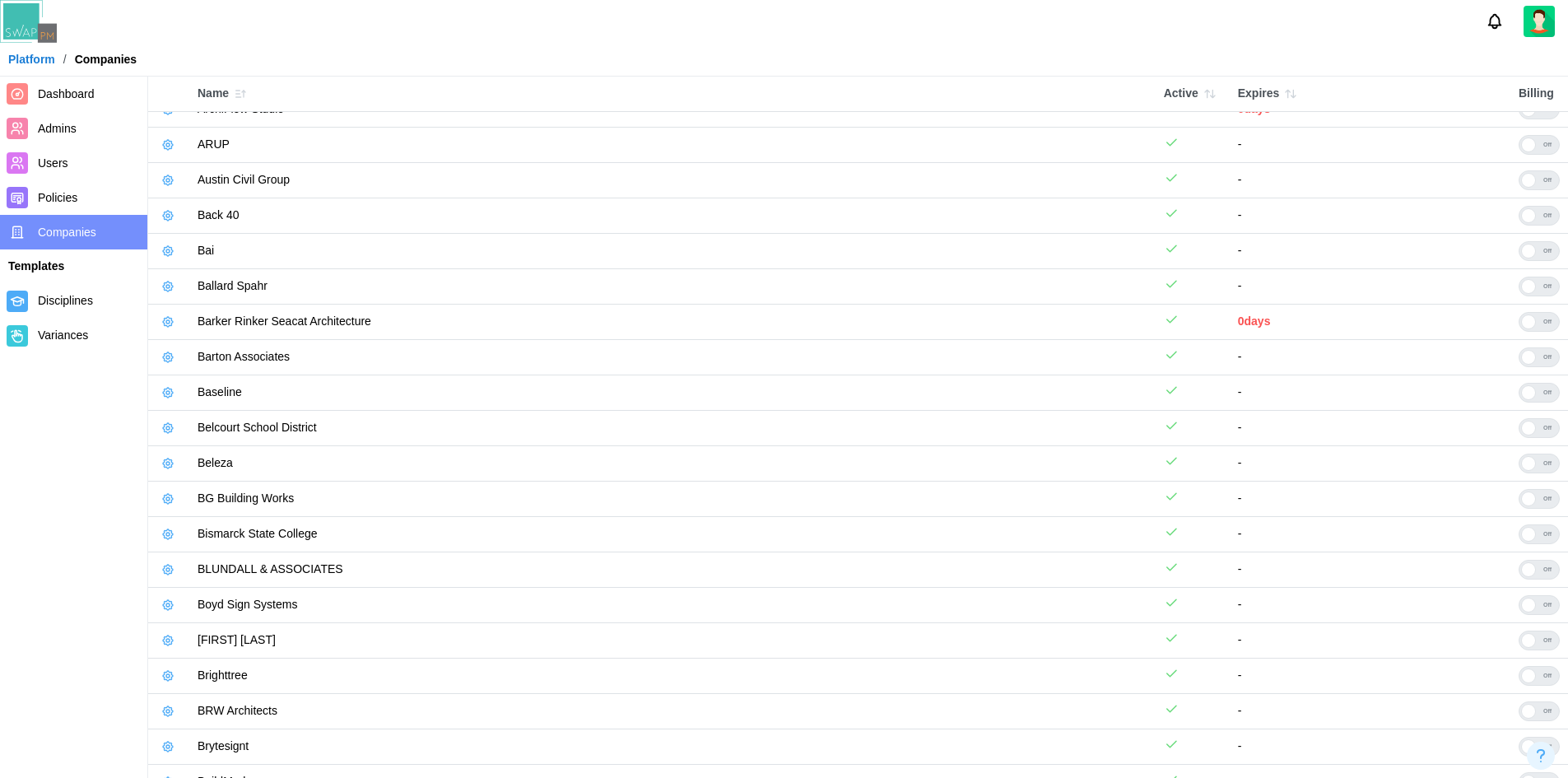 scroll, scrollTop: 0, scrollLeft: 0, axis: both 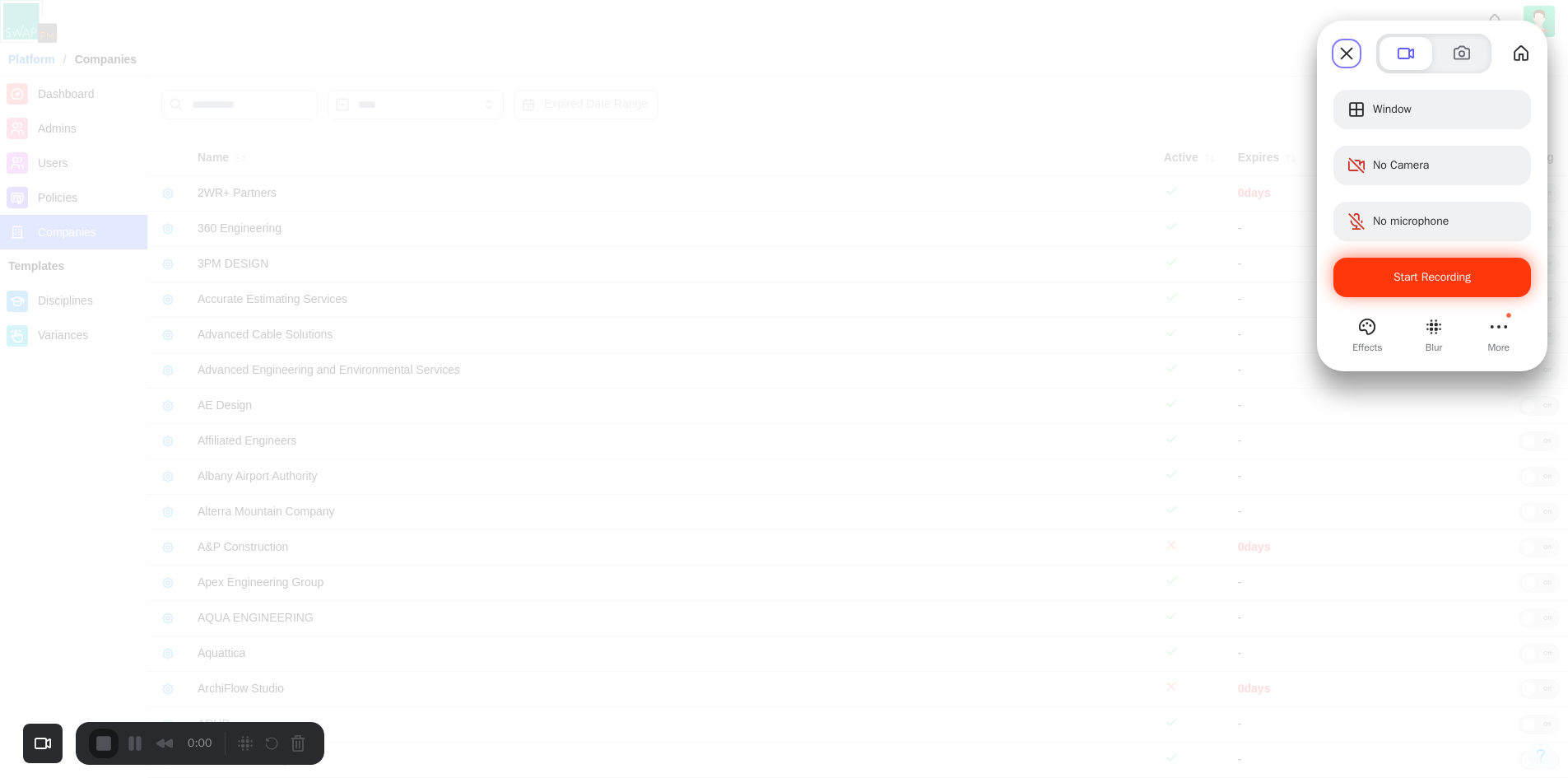 click on "Start Recording" at bounding box center [1432, 277] 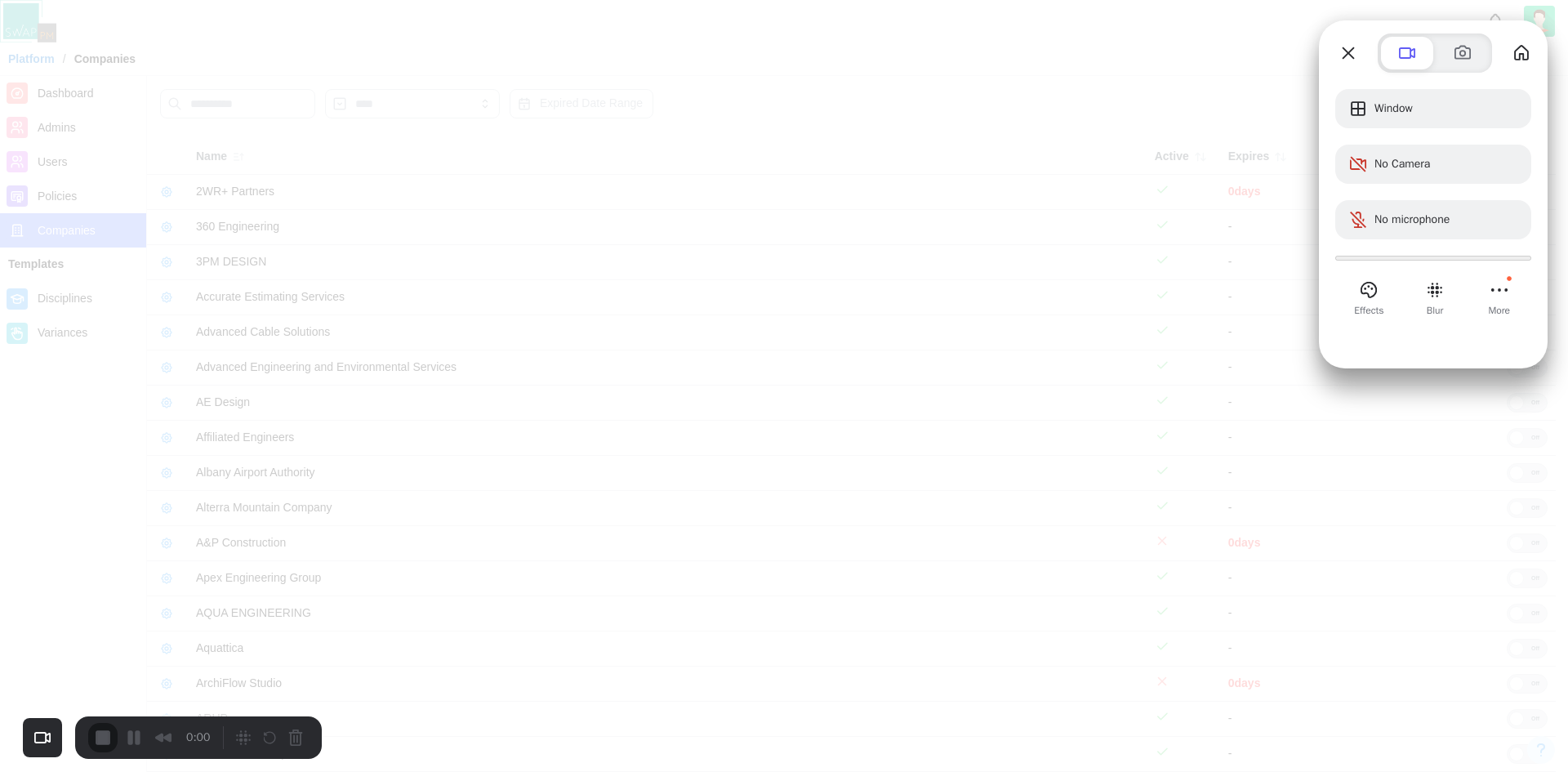 click on "Yes, proceed" at bounding box center (512, 1699) 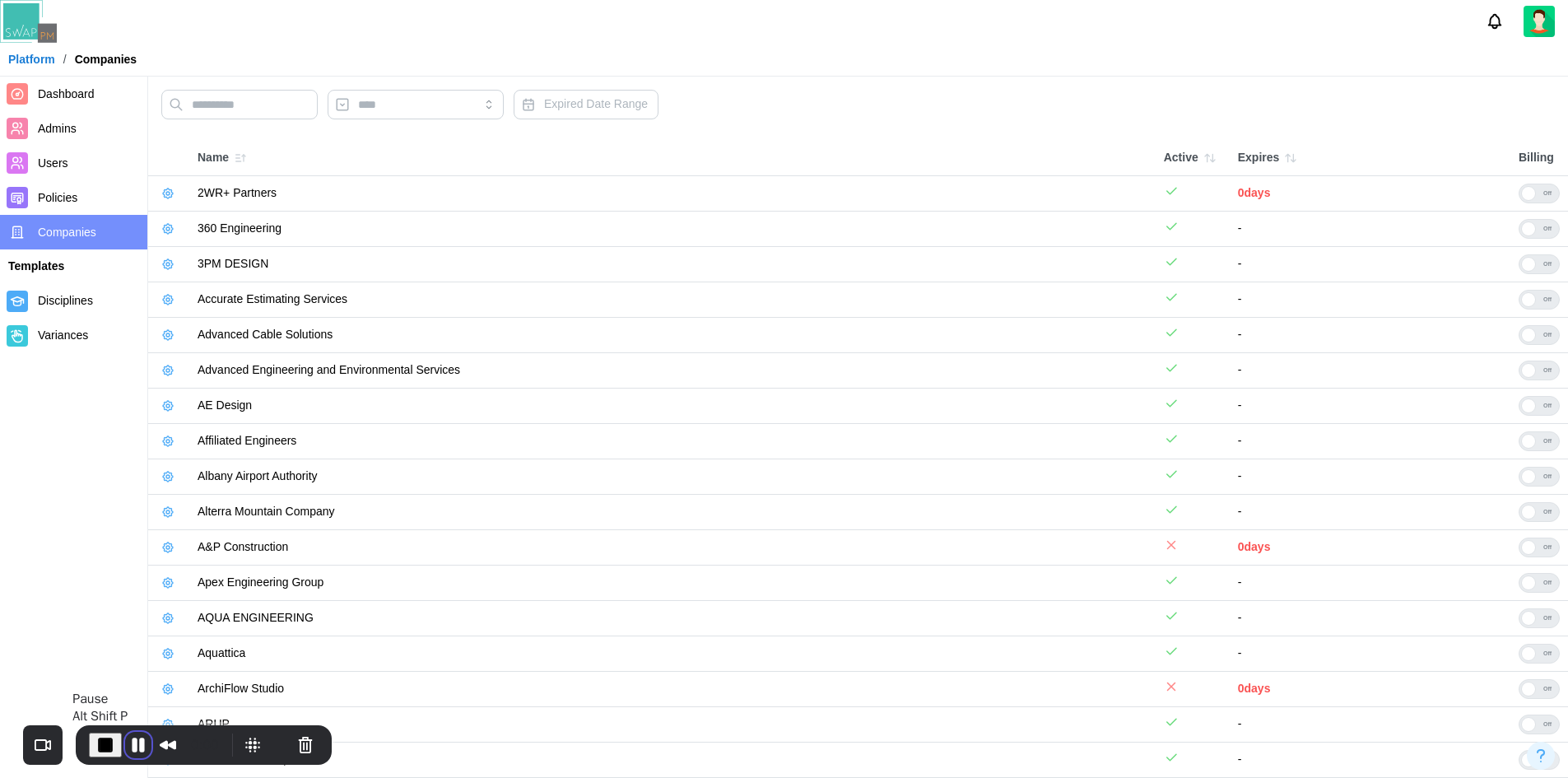 click at bounding box center (138, 745) 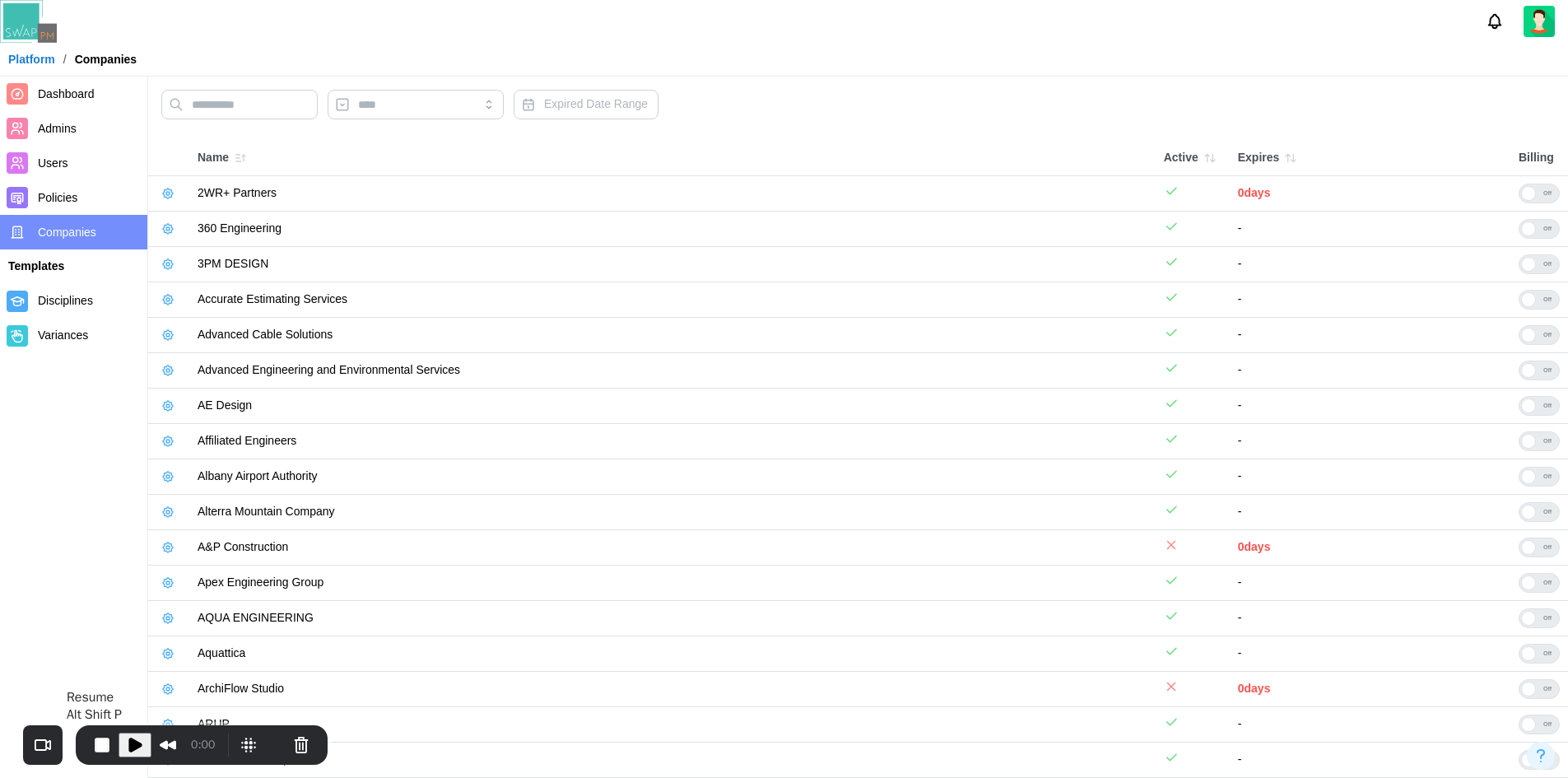 click at bounding box center (135, 745) 